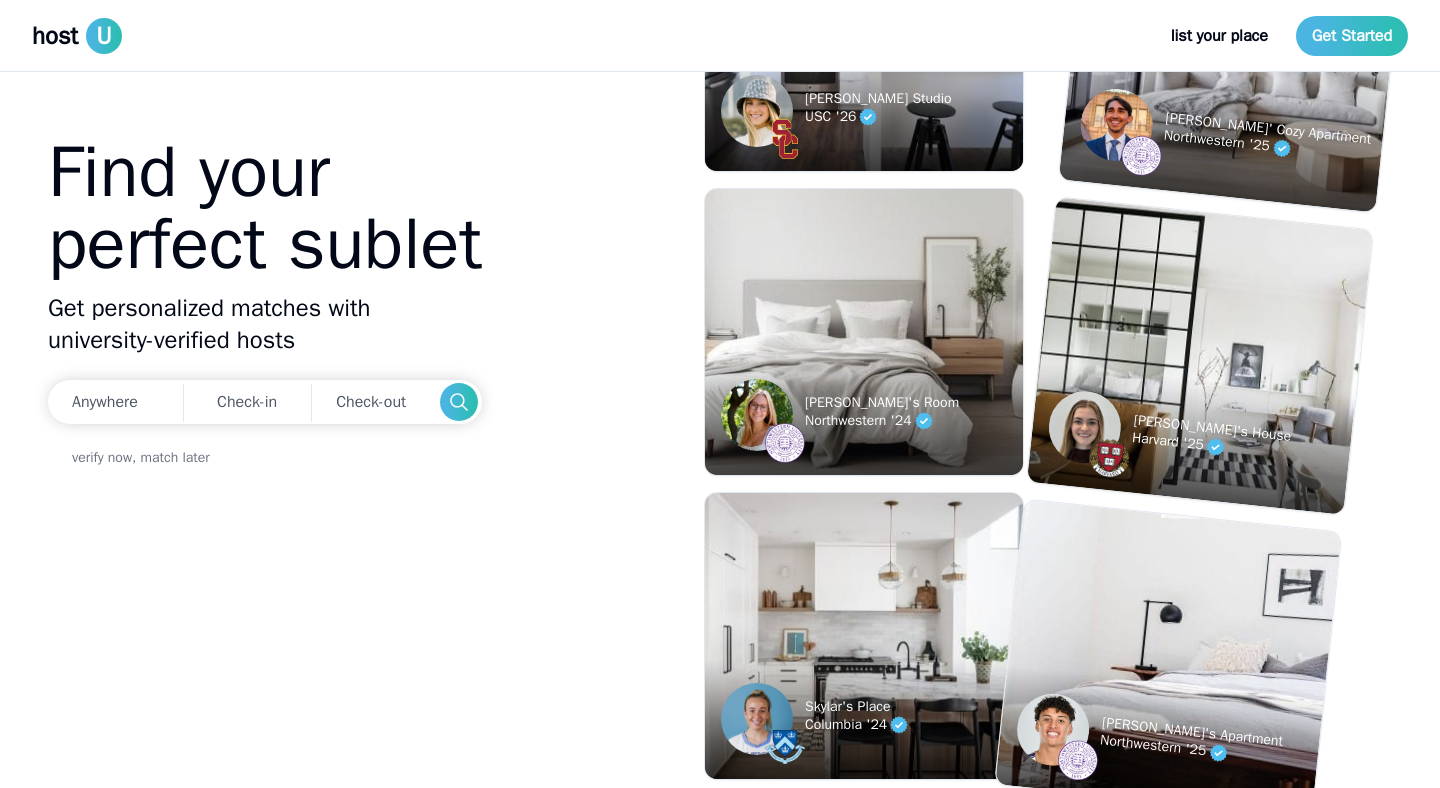 scroll, scrollTop: 0, scrollLeft: 0, axis: both 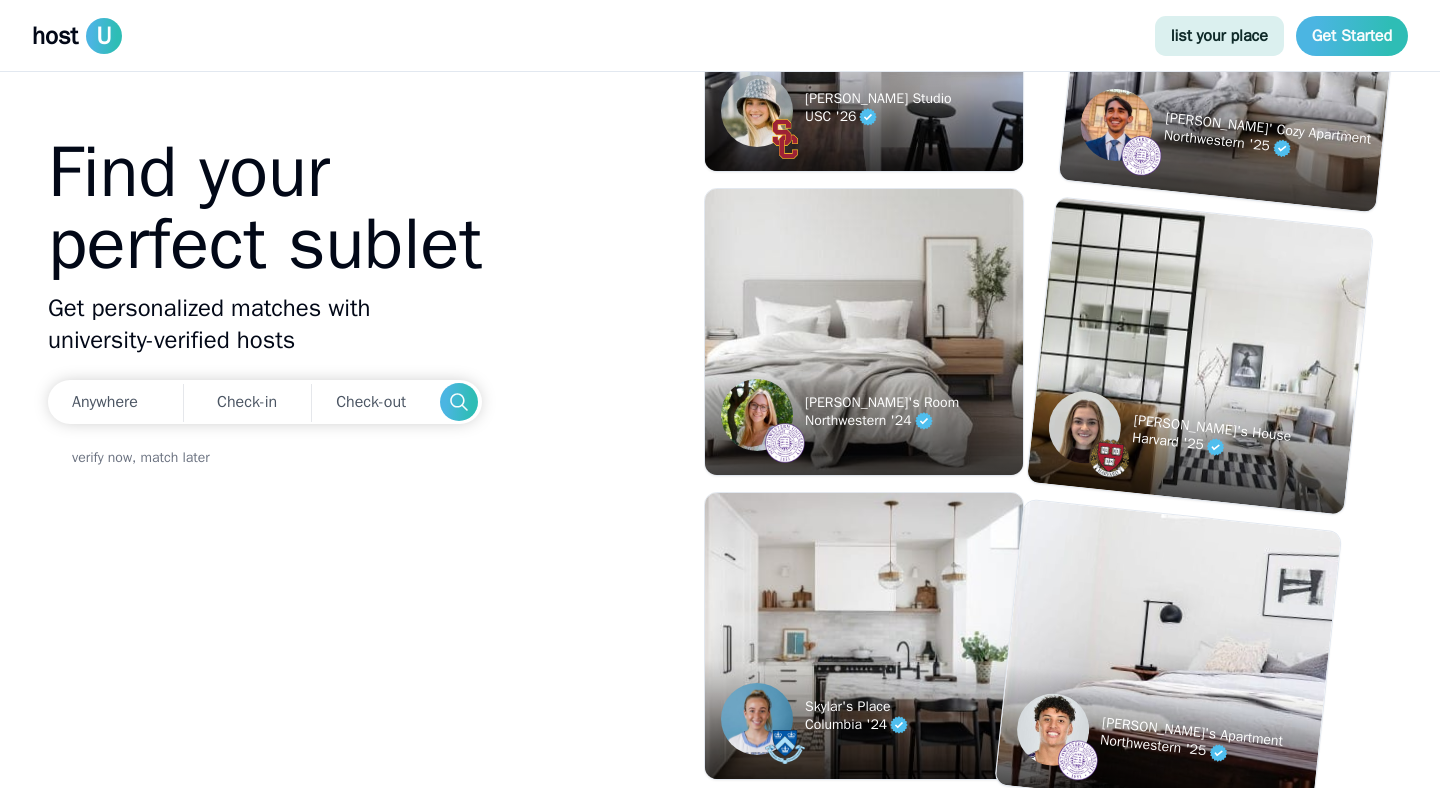 click on "list your place" at bounding box center [1219, 36] 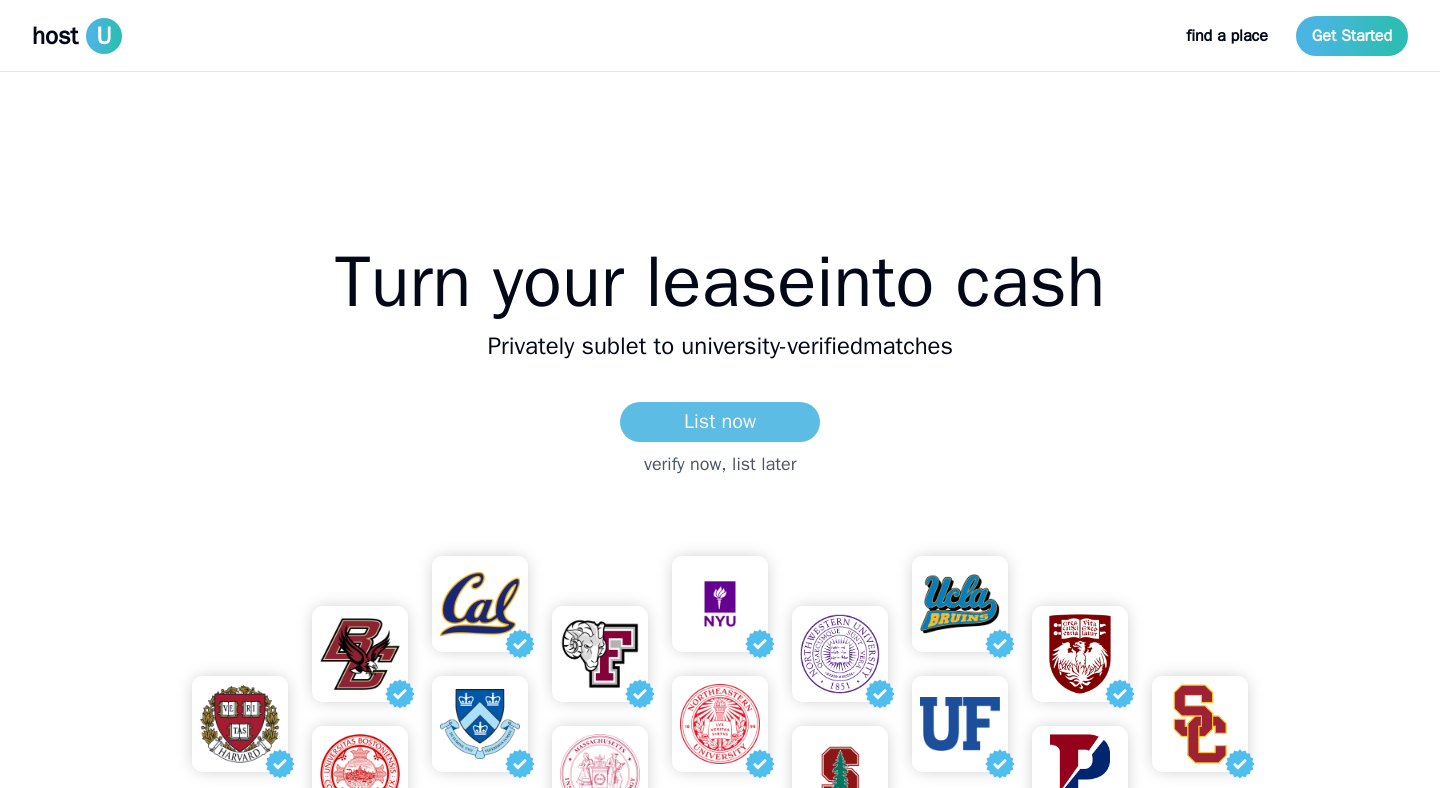 click on "List now" at bounding box center [720, 422] 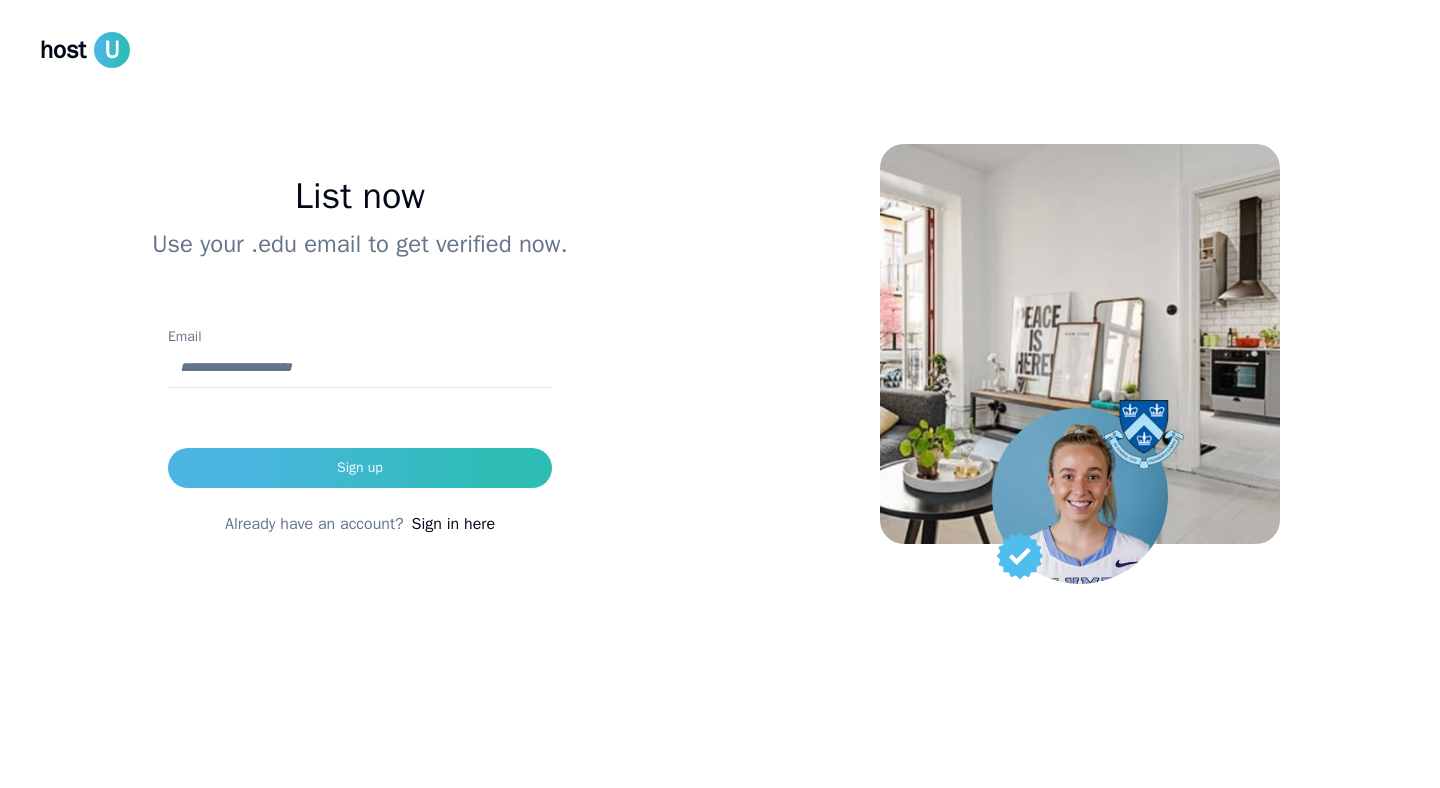 click on "Email" at bounding box center (360, 368) 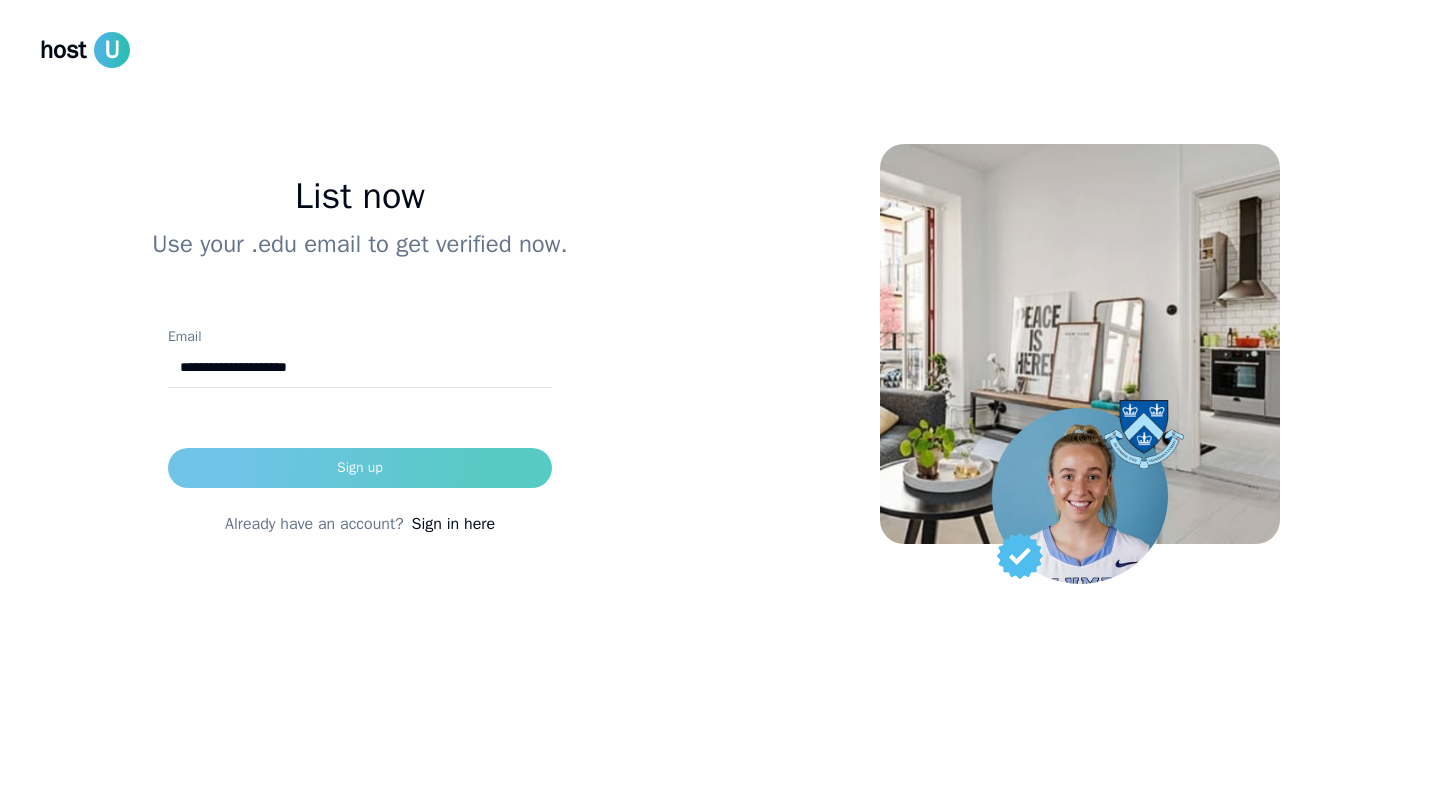 click on "Sign up" at bounding box center [360, 468] 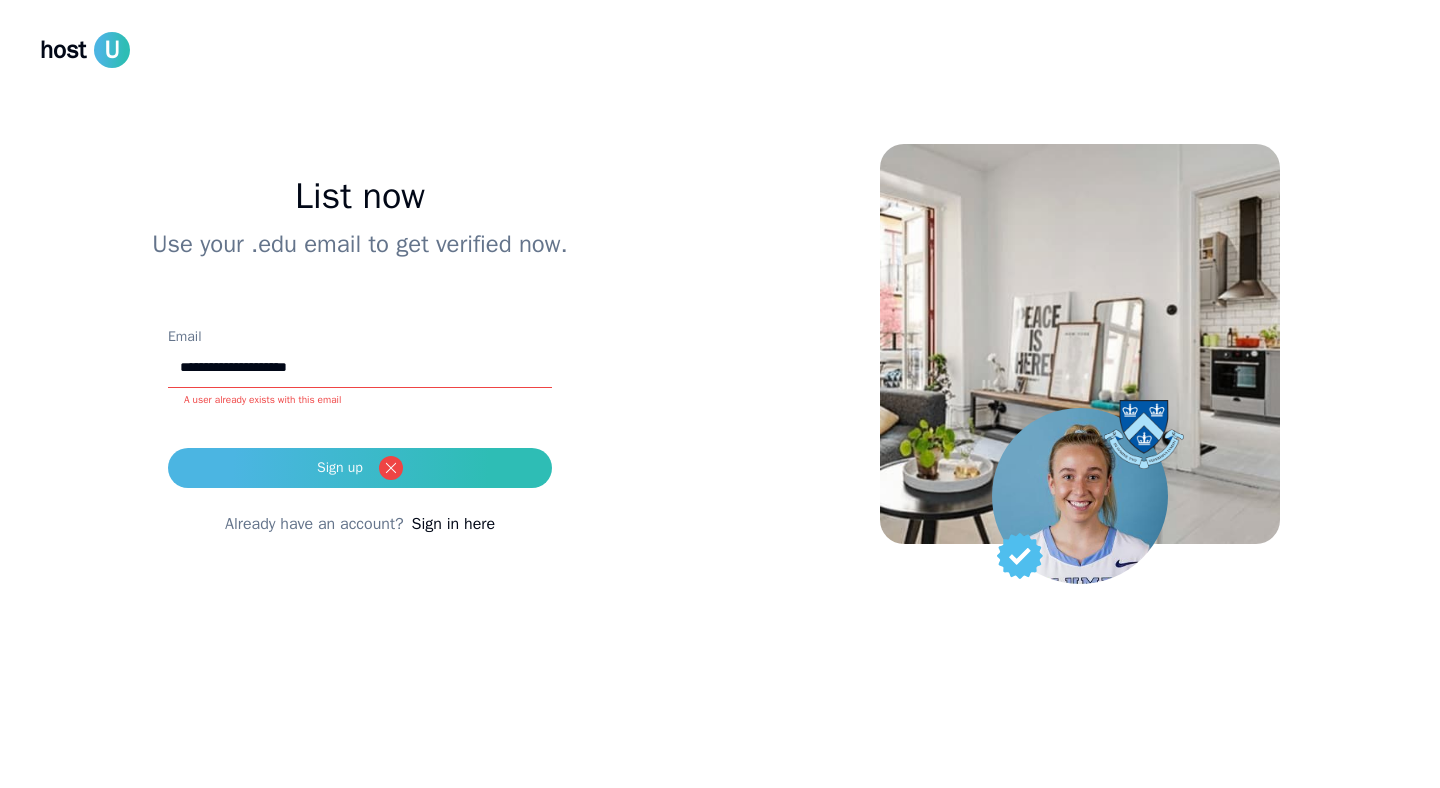 click on "Sign in here" at bounding box center [453, 524] 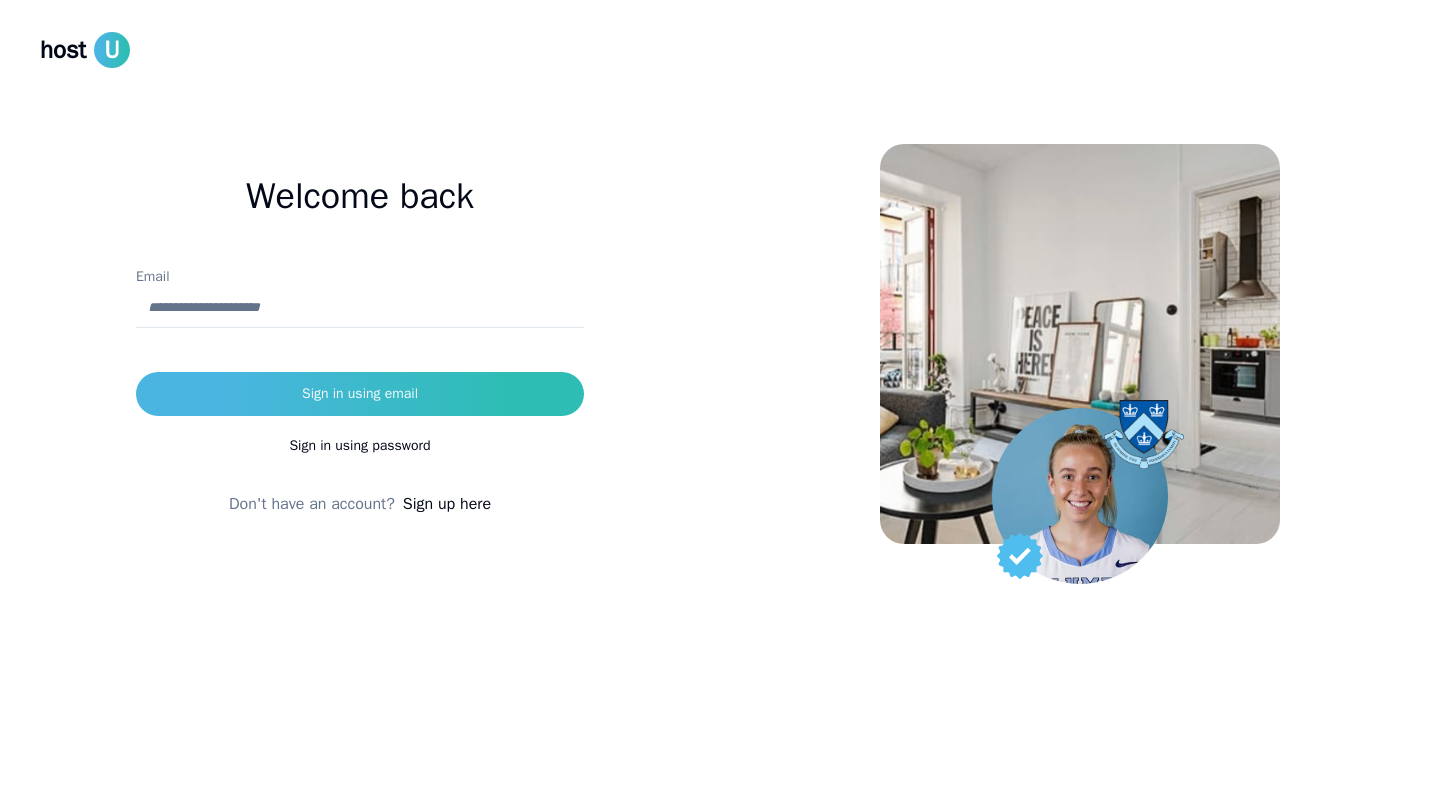 click on "Email" at bounding box center (360, 308) 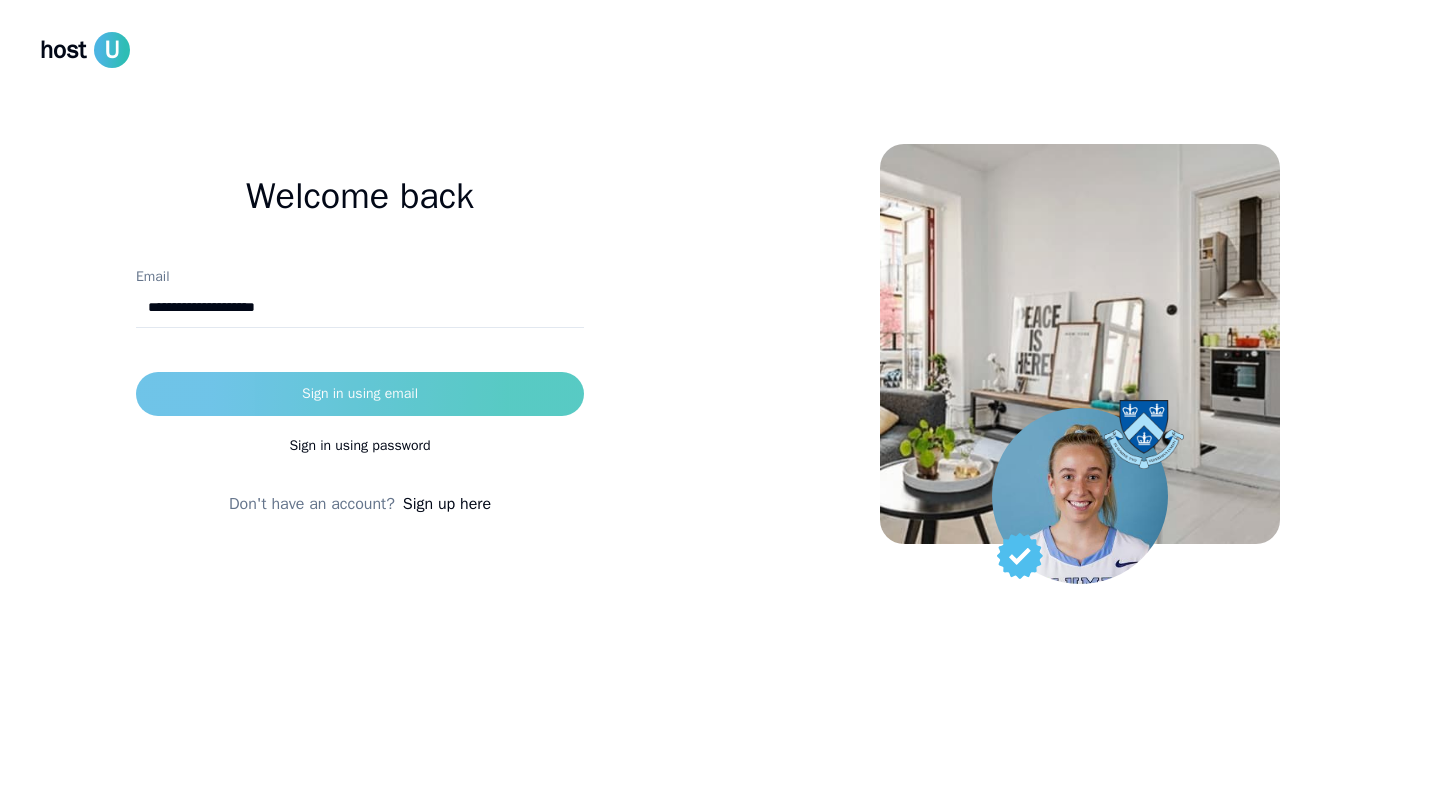 click on "Sign in using email" at bounding box center [360, 394] 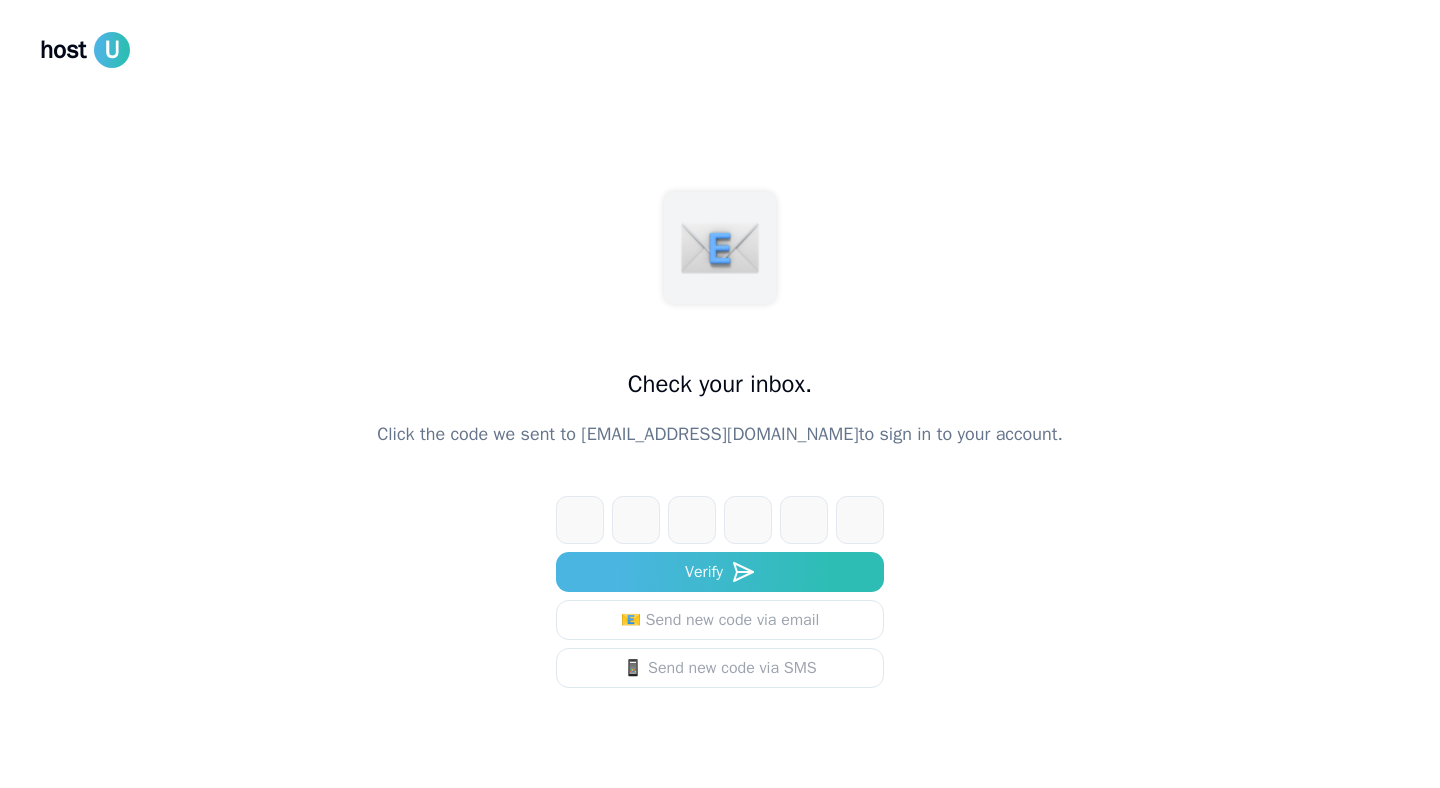 paste on "******" 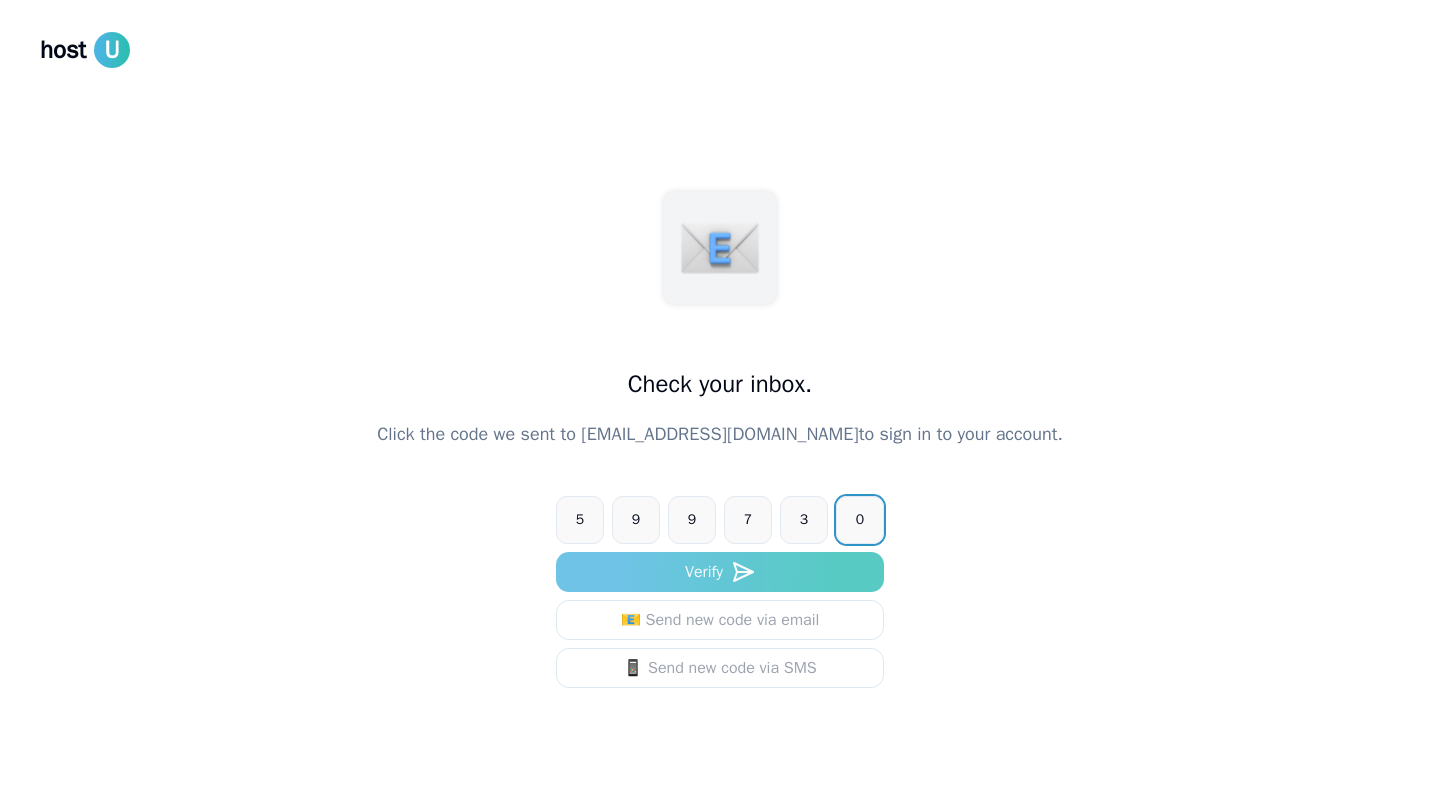click on "Verify" at bounding box center (720, 572) 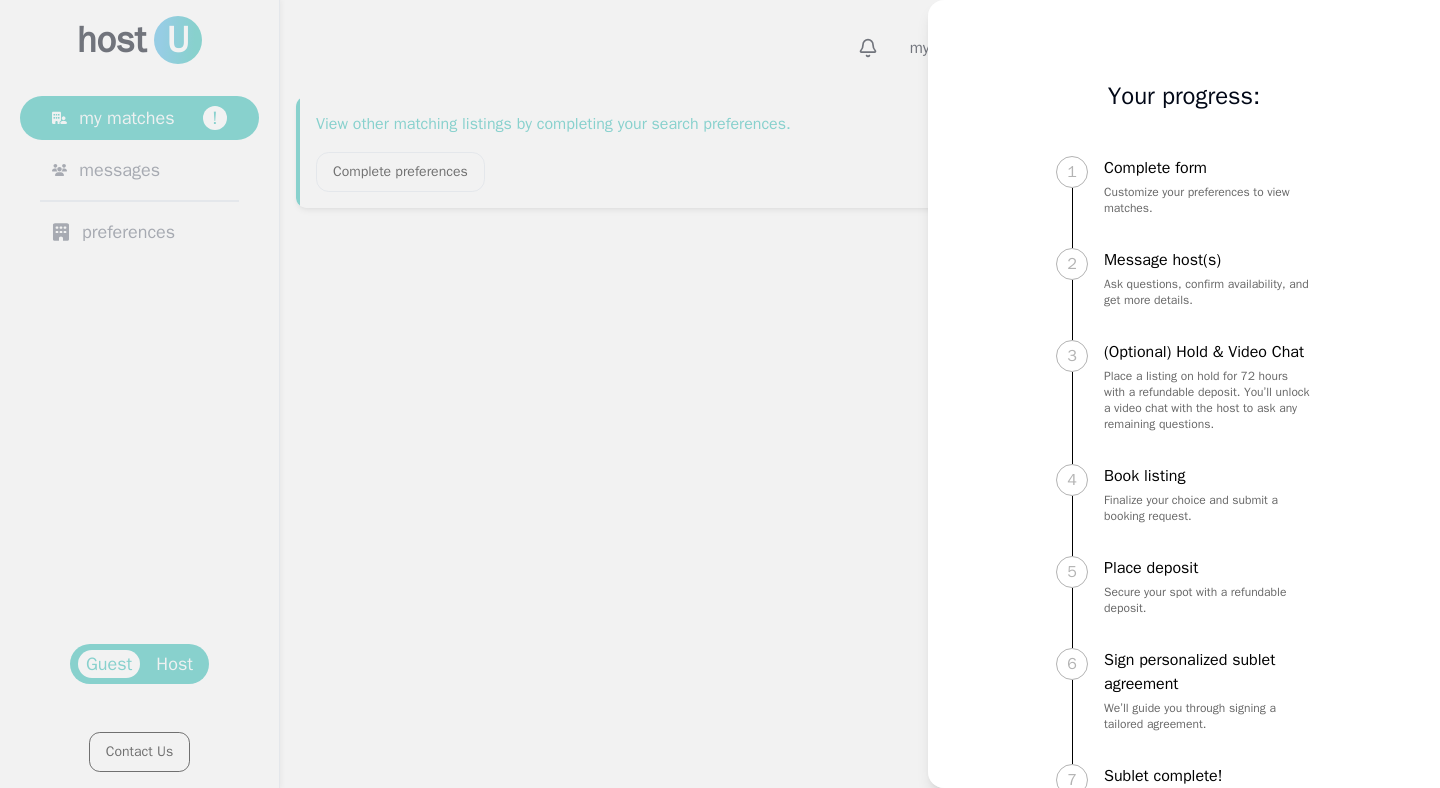 click at bounding box center [720, 394] 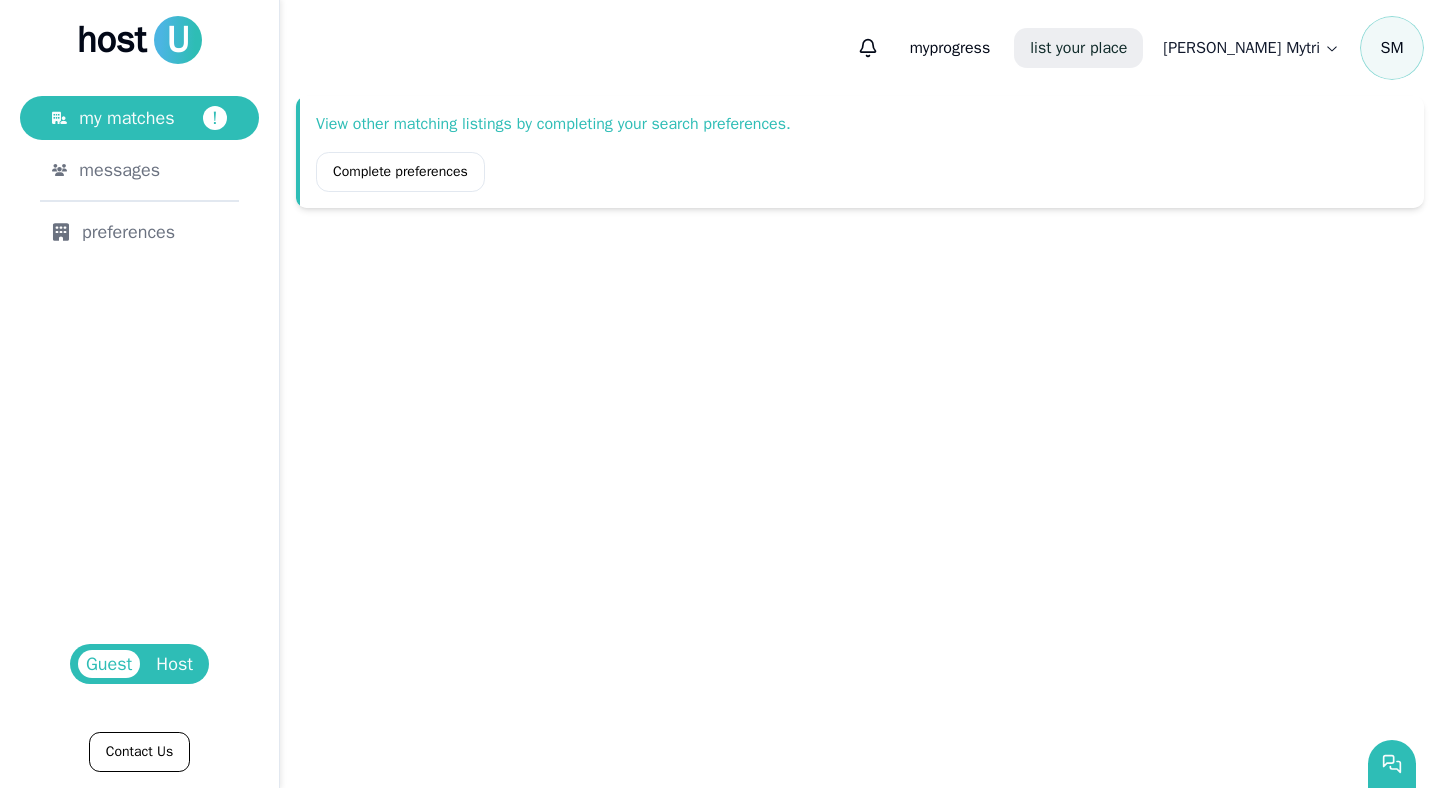 click on "list your place" at bounding box center (1078, 48) 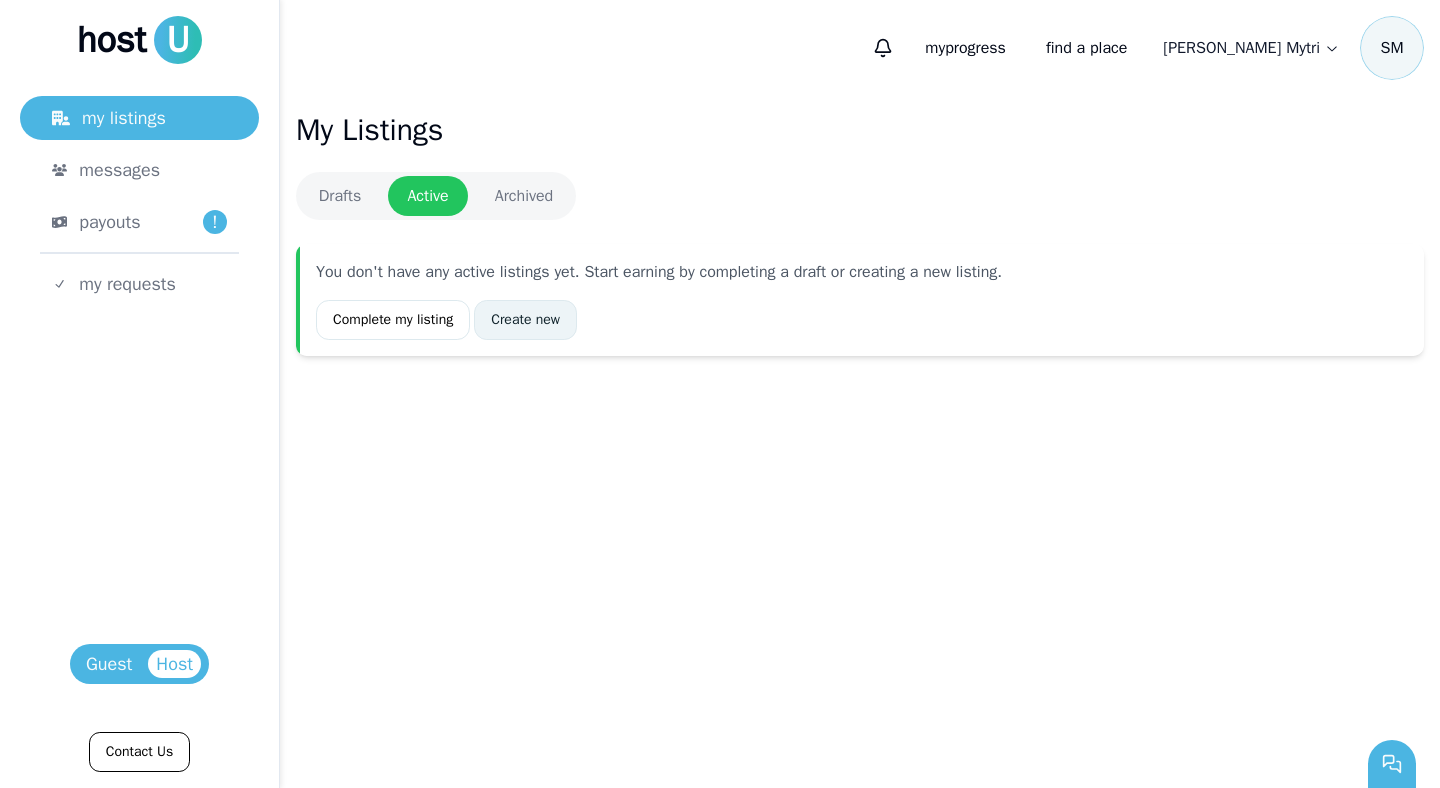 click on "Create new" at bounding box center [525, 320] 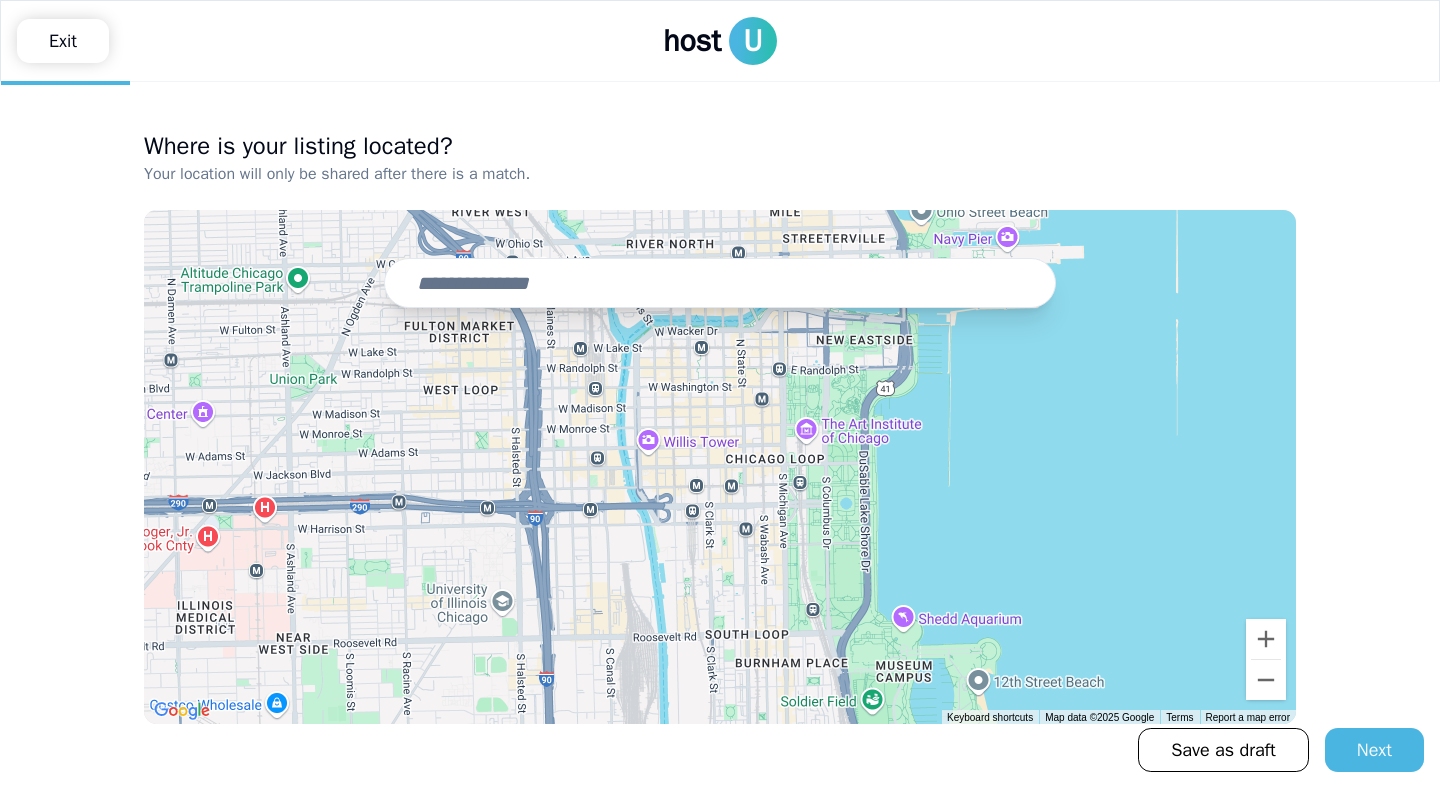 click at bounding box center (720, 283) 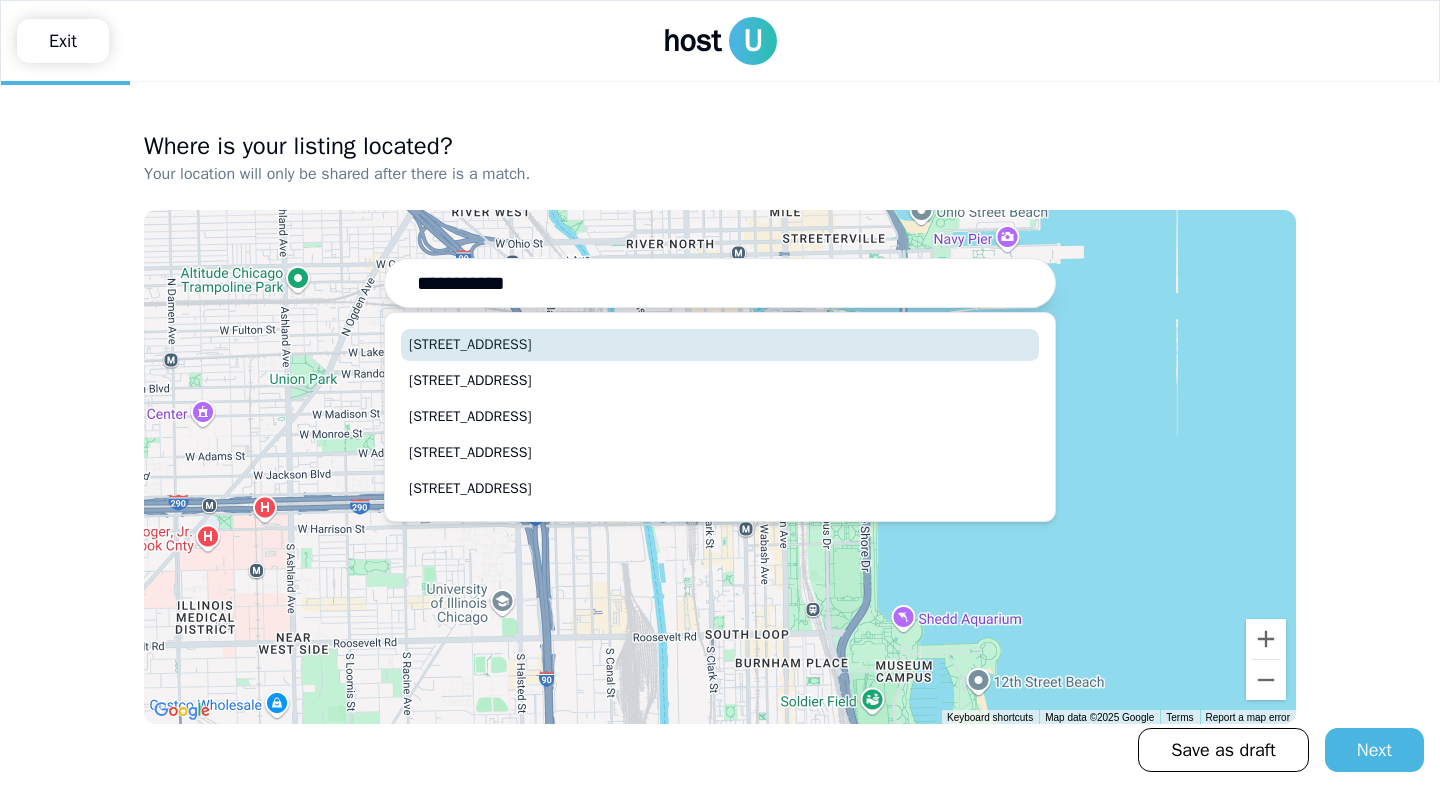 click on "[STREET_ADDRESS]" at bounding box center [720, 345] 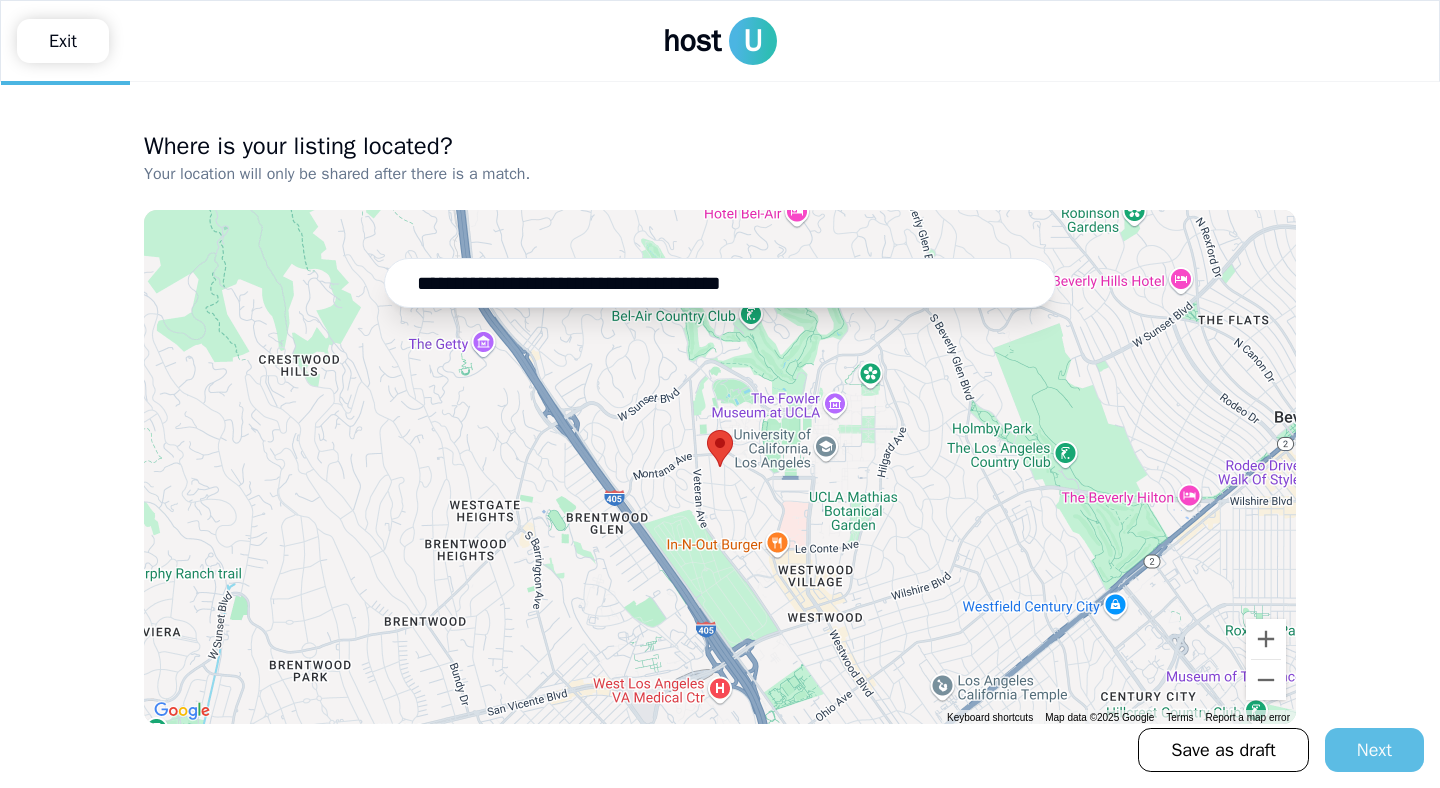 type on "**********" 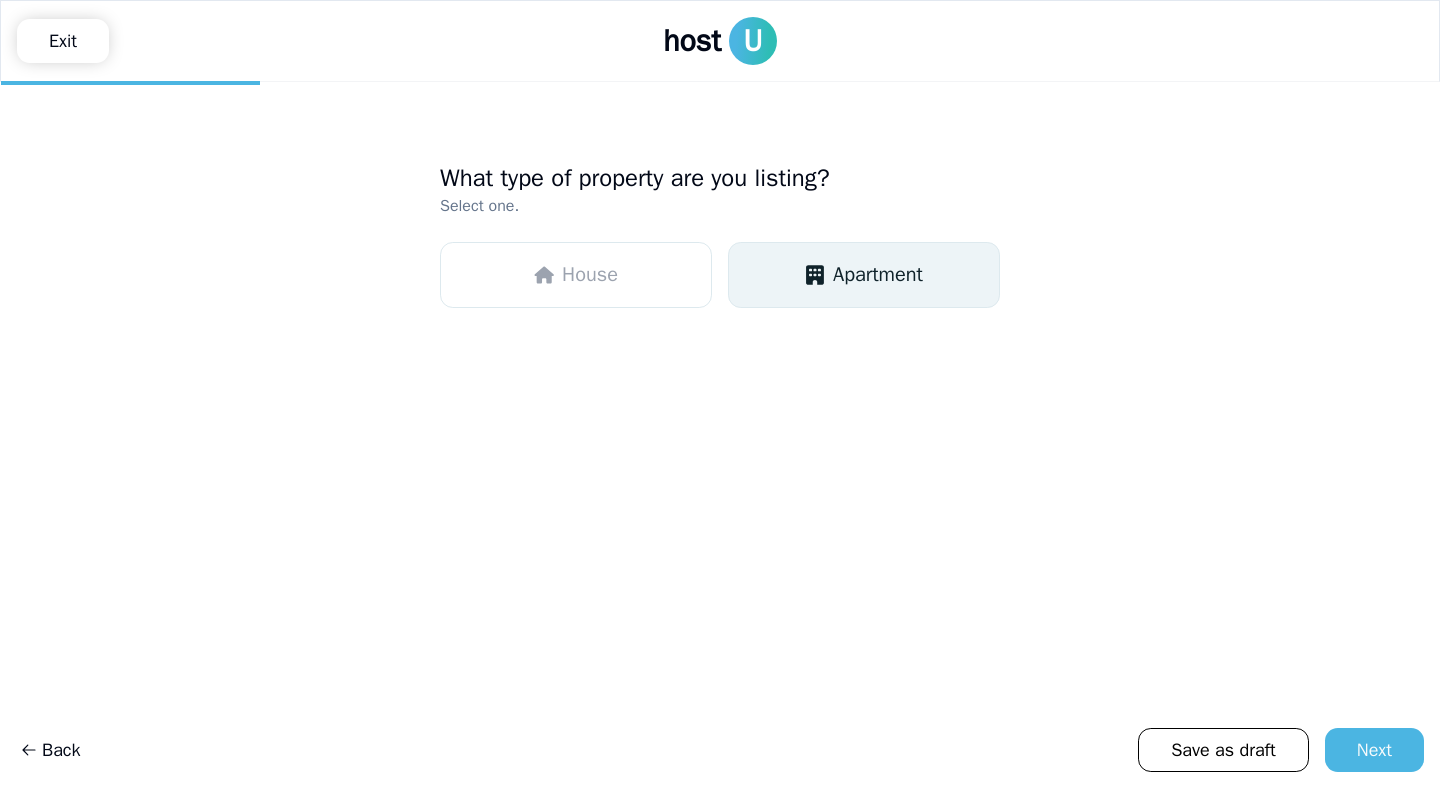 click on "Apartment" at bounding box center [864, 275] 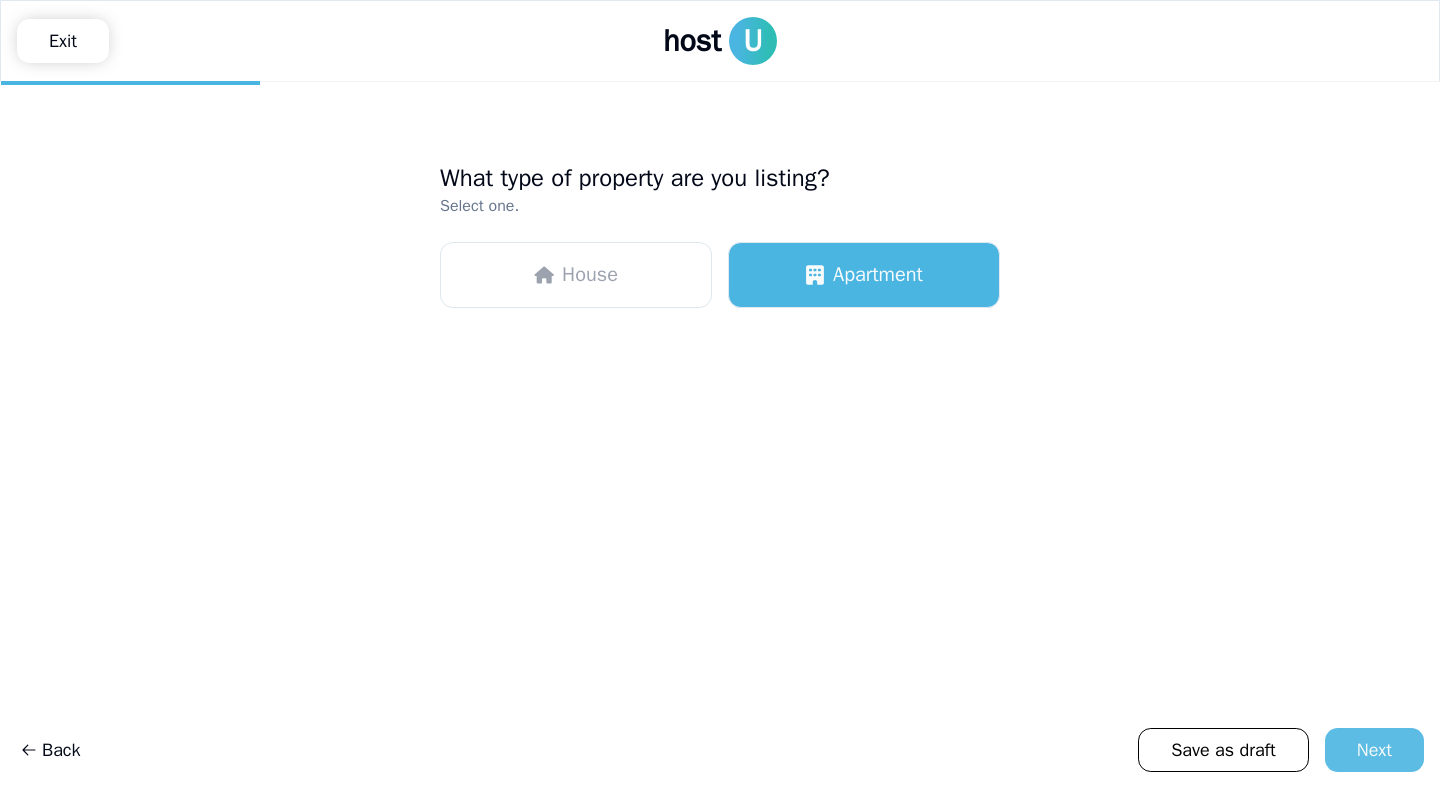 click on "Next" at bounding box center (1374, 750) 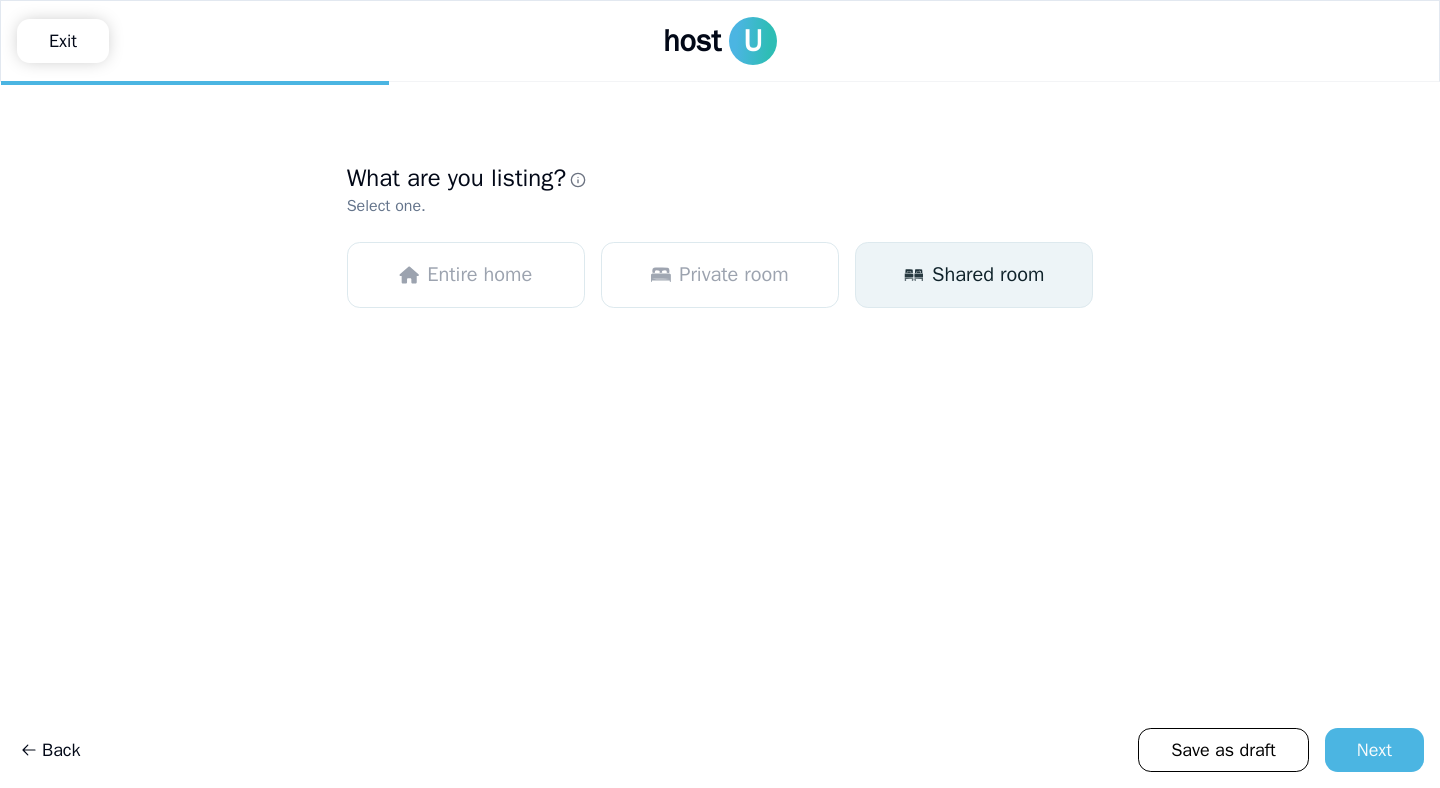 click on "Shared room" at bounding box center (974, 275) 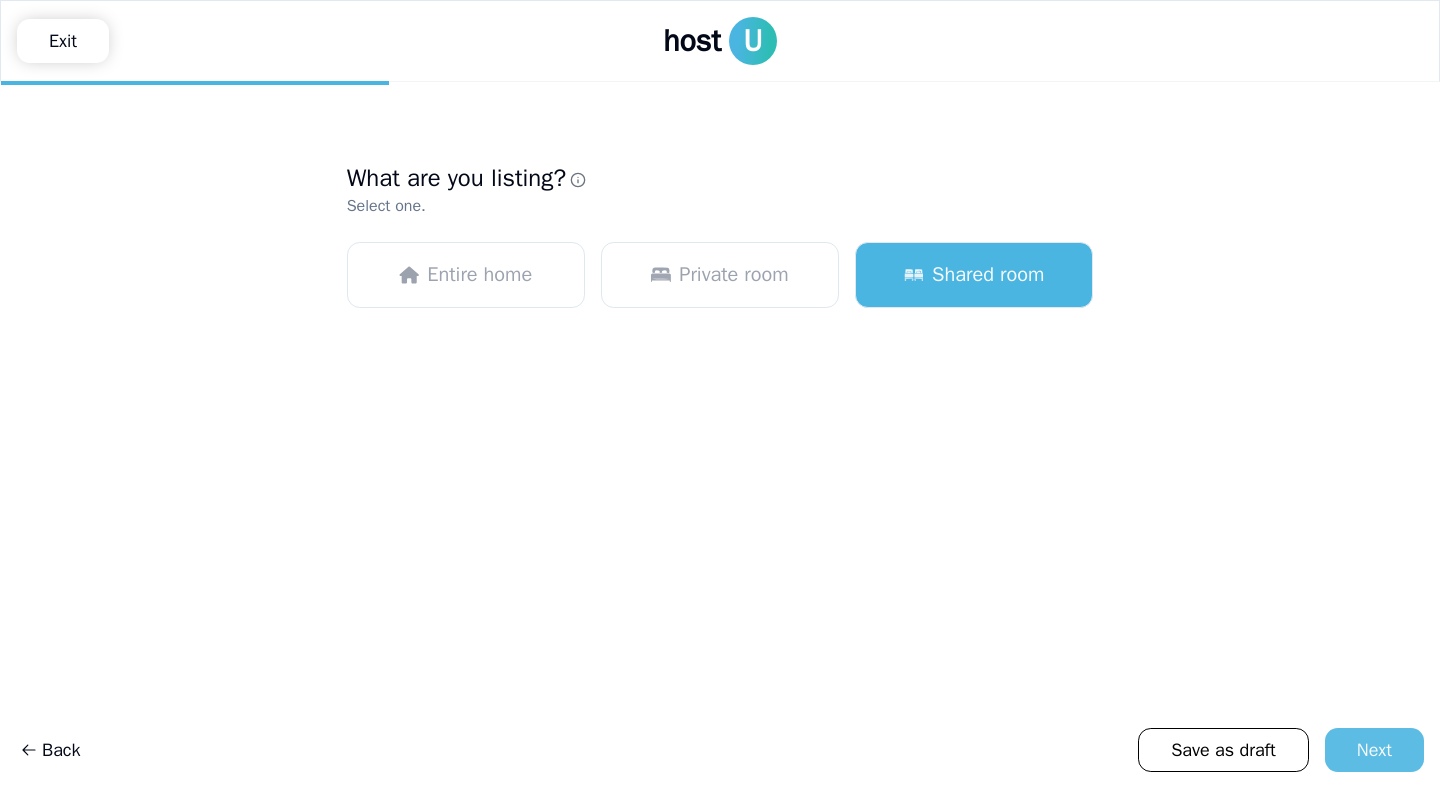 click on "Next" at bounding box center (1374, 750) 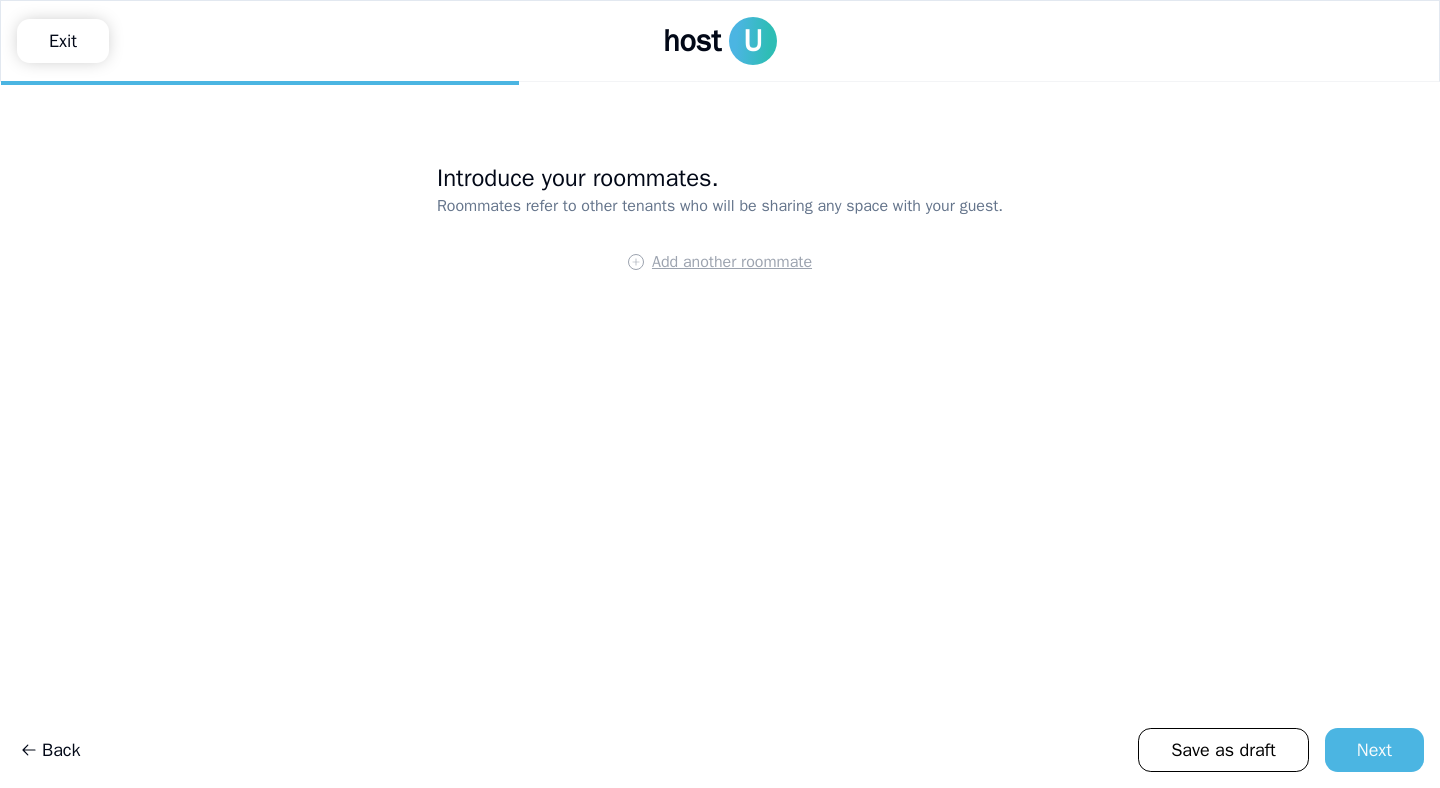 click on "Add another roommate" at bounding box center [732, 262] 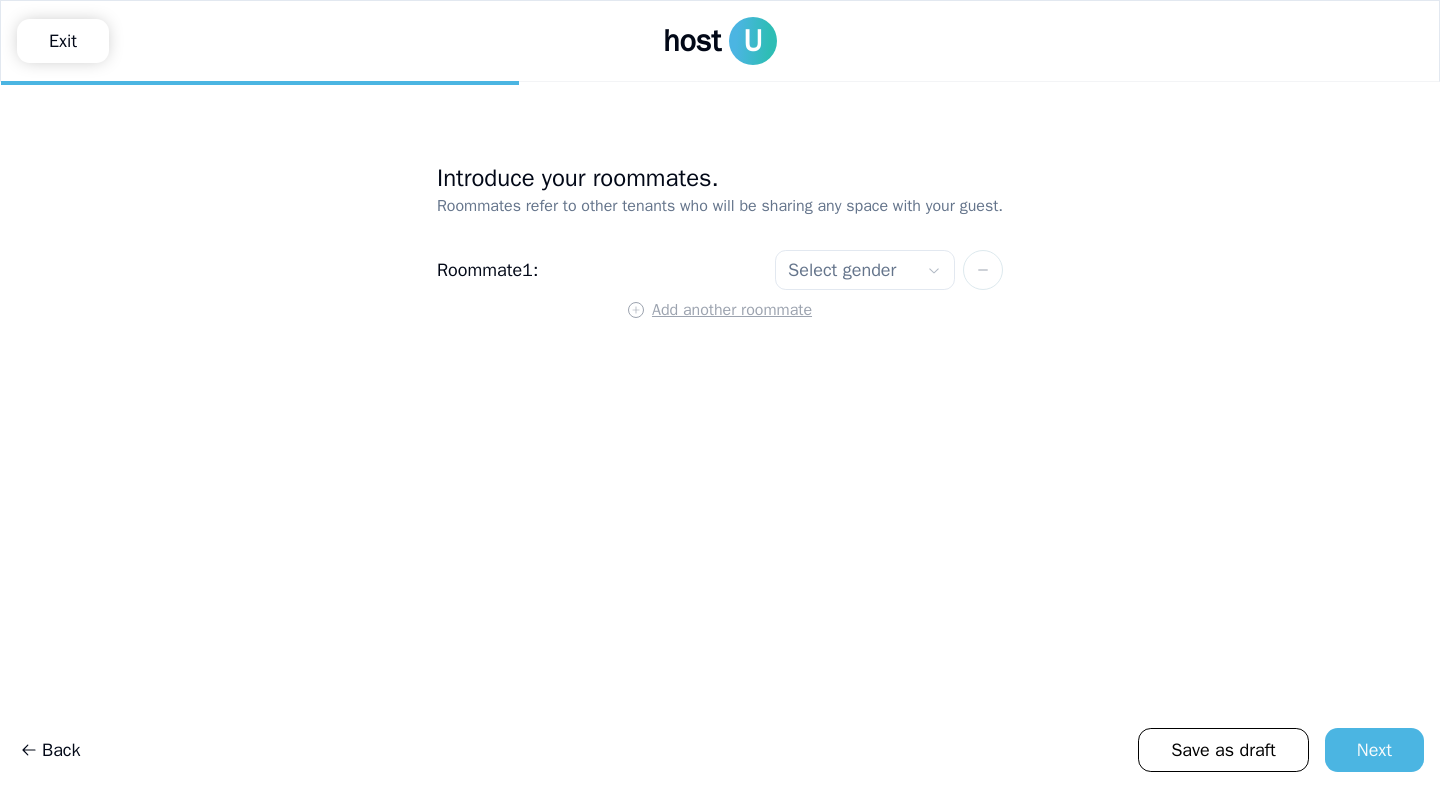 click on "**********" at bounding box center (720, 394) 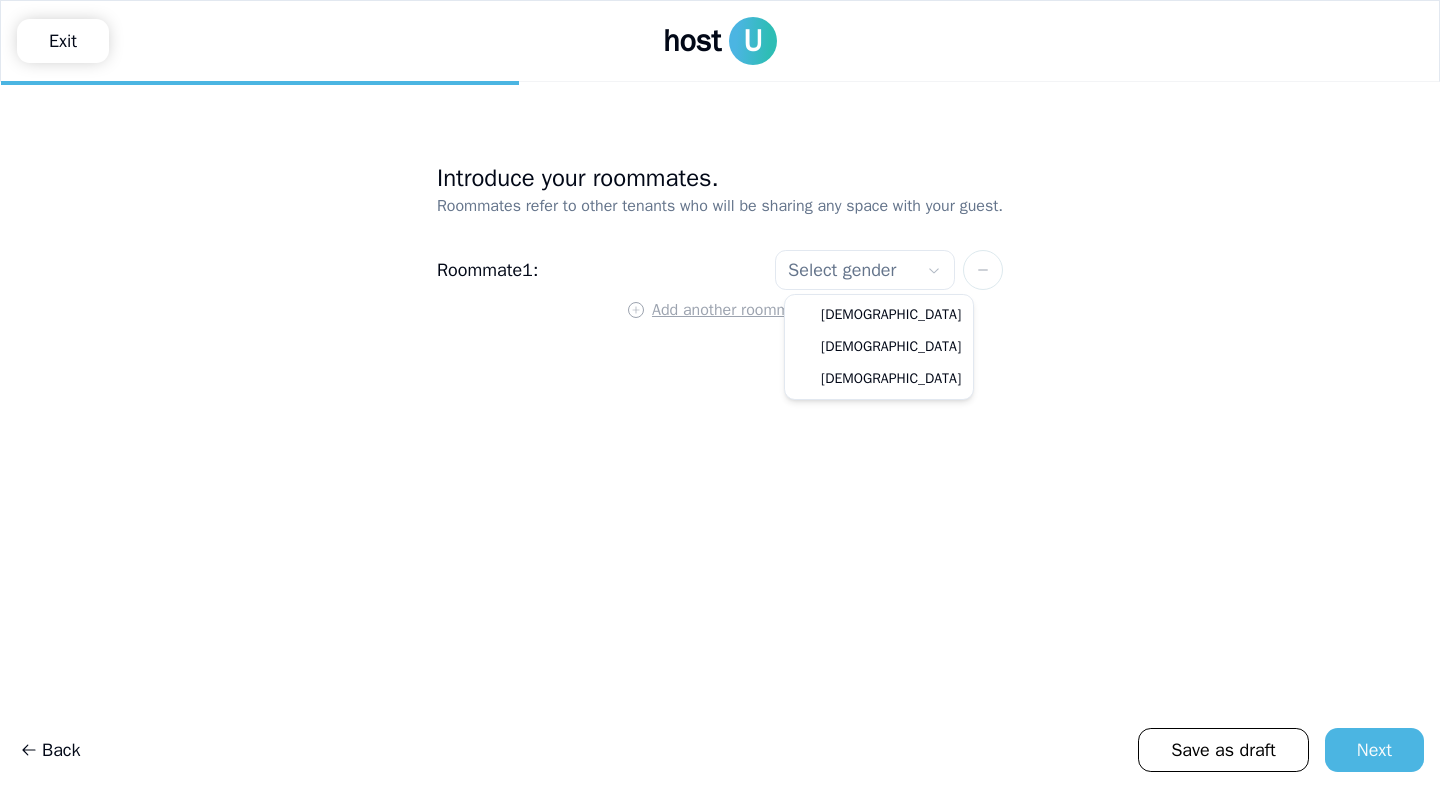 select on "****" 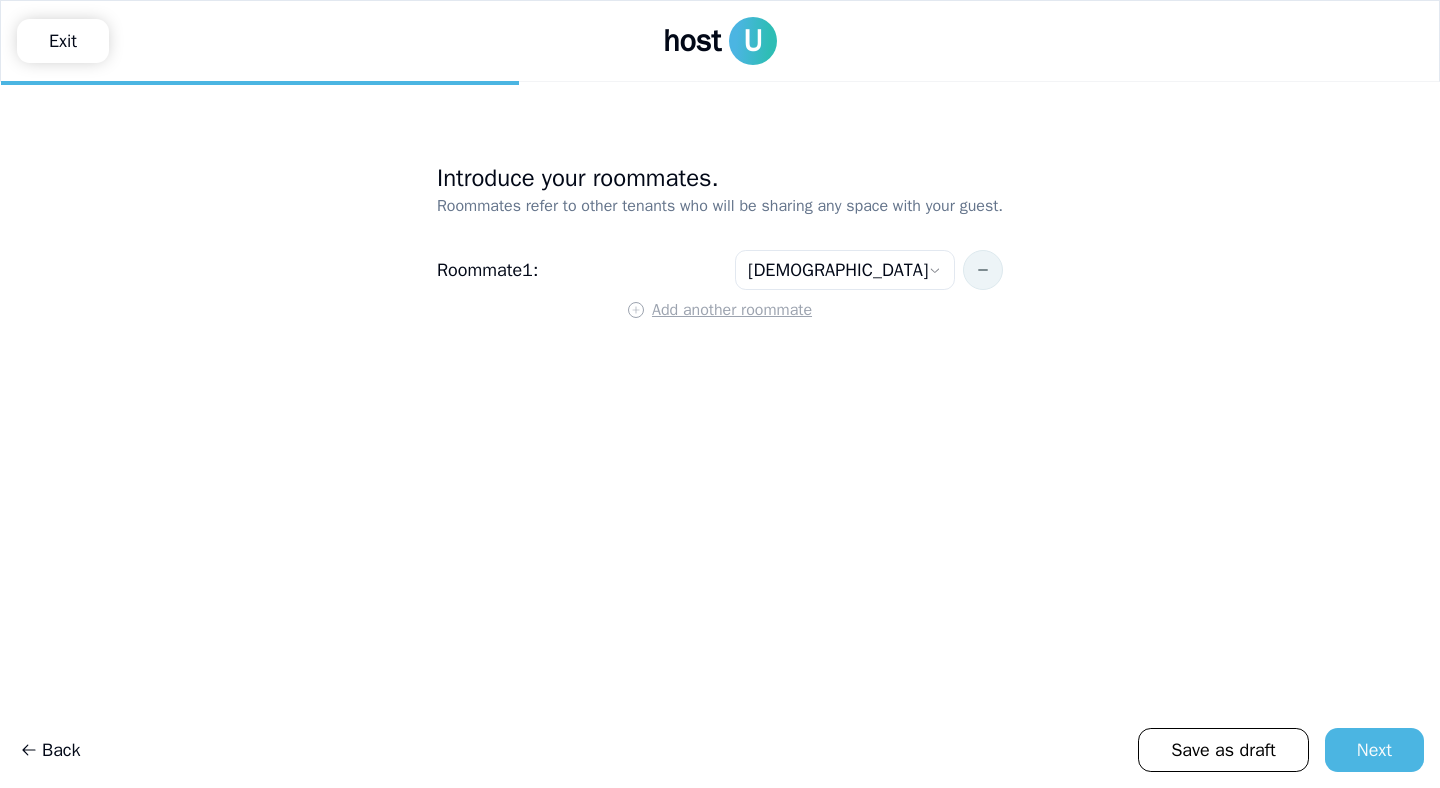 click at bounding box center (983, 270) 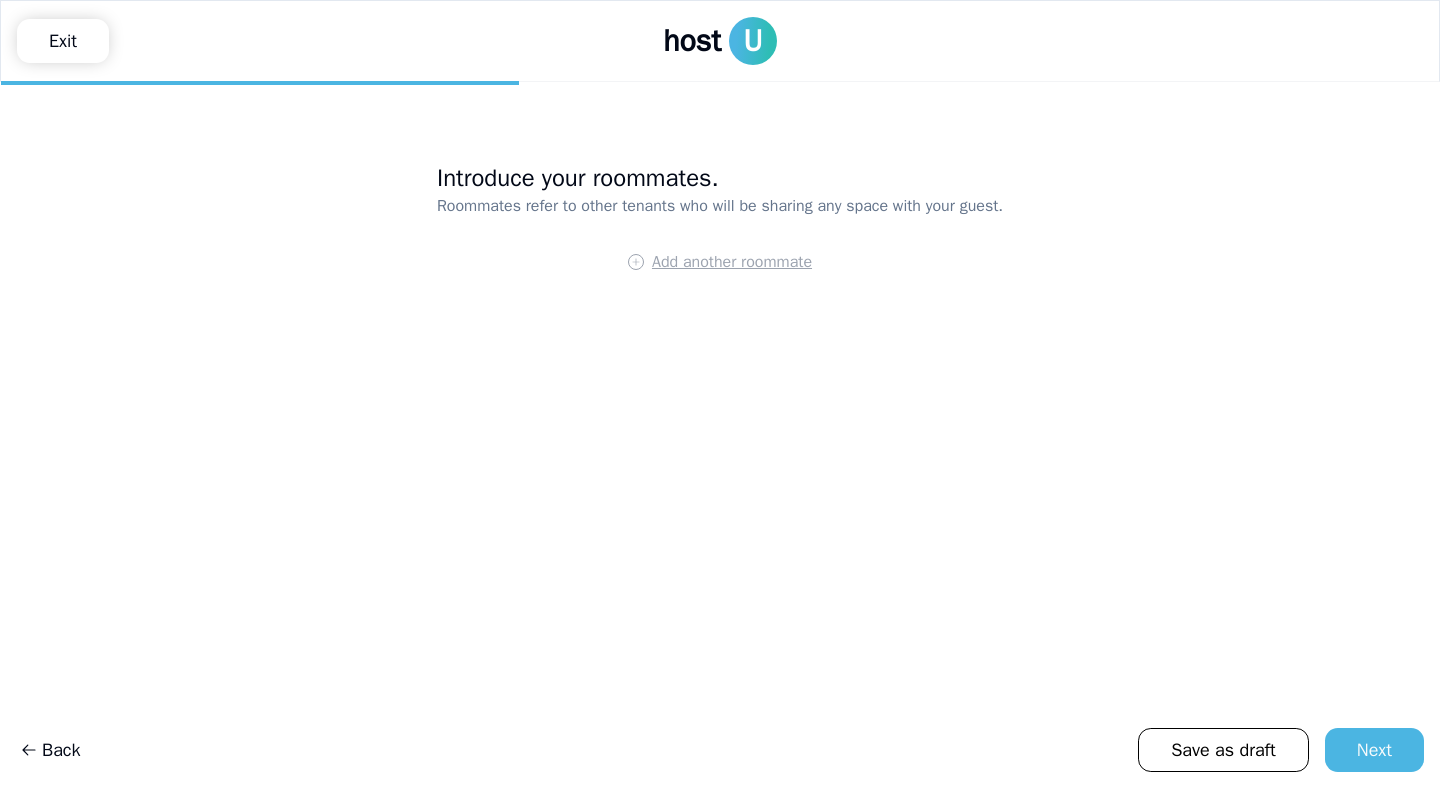 click on "Add another roommate" at bounding box center [732, 262] 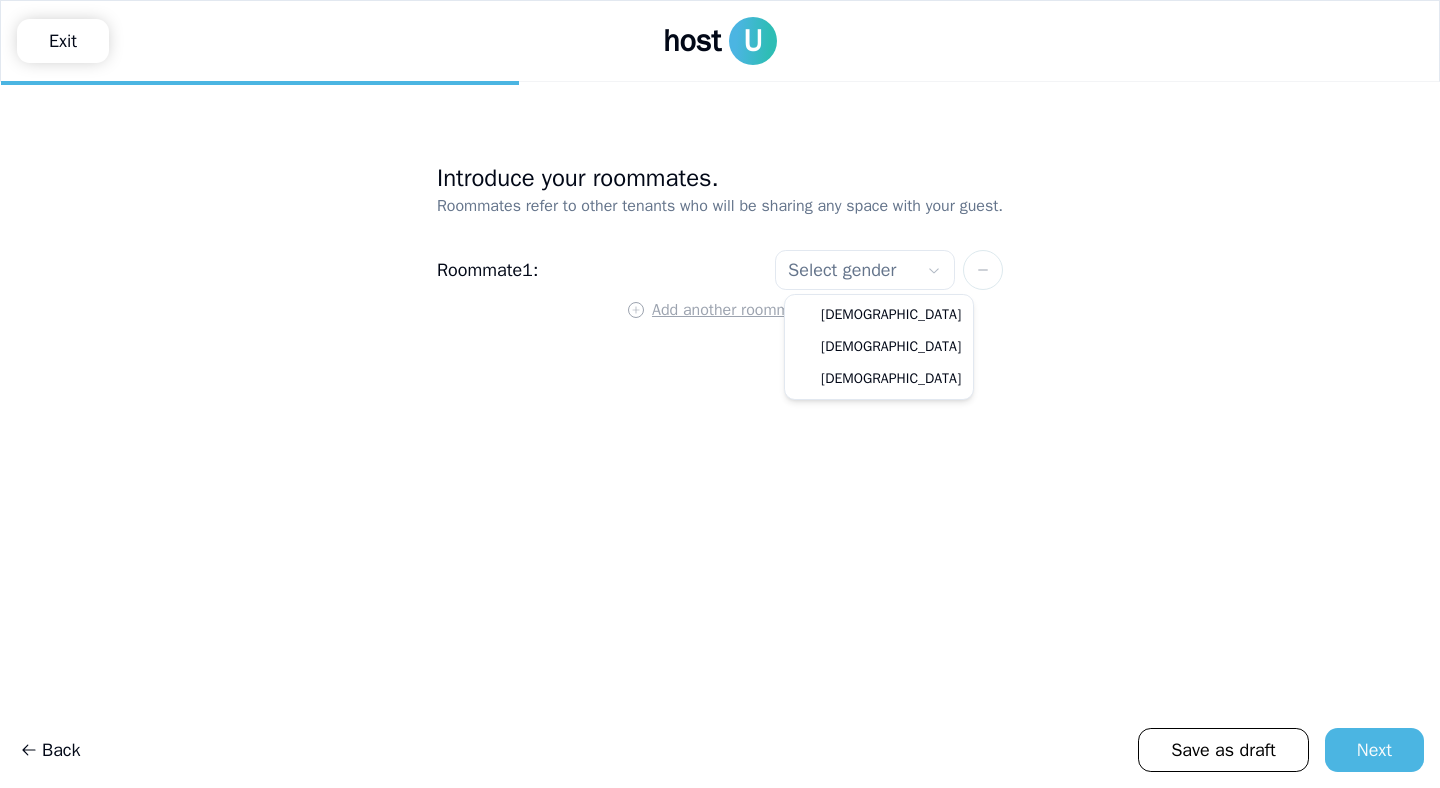 click on "**********" at bounding box center (720, 394) 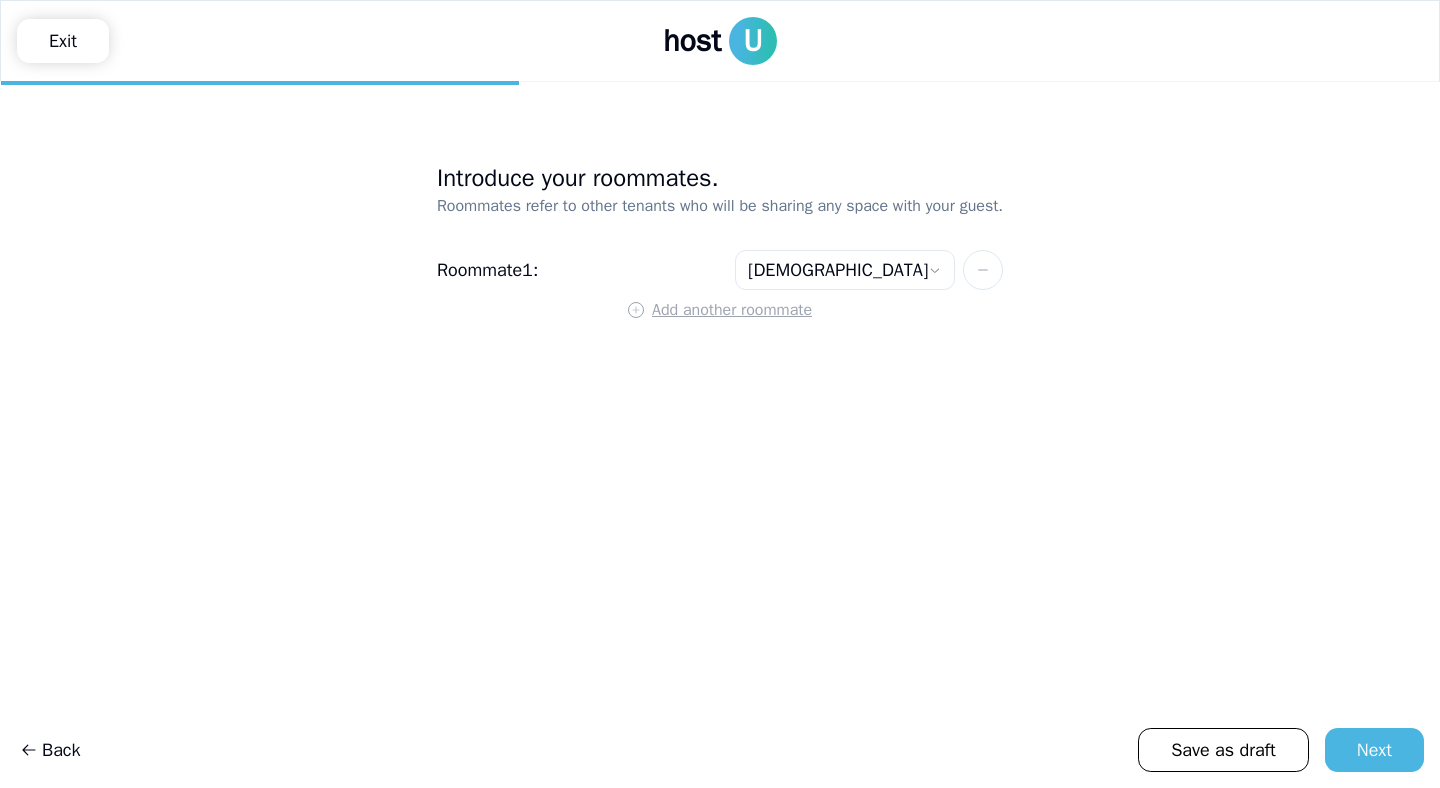 click on "**********" at bounding box center (720, 287) 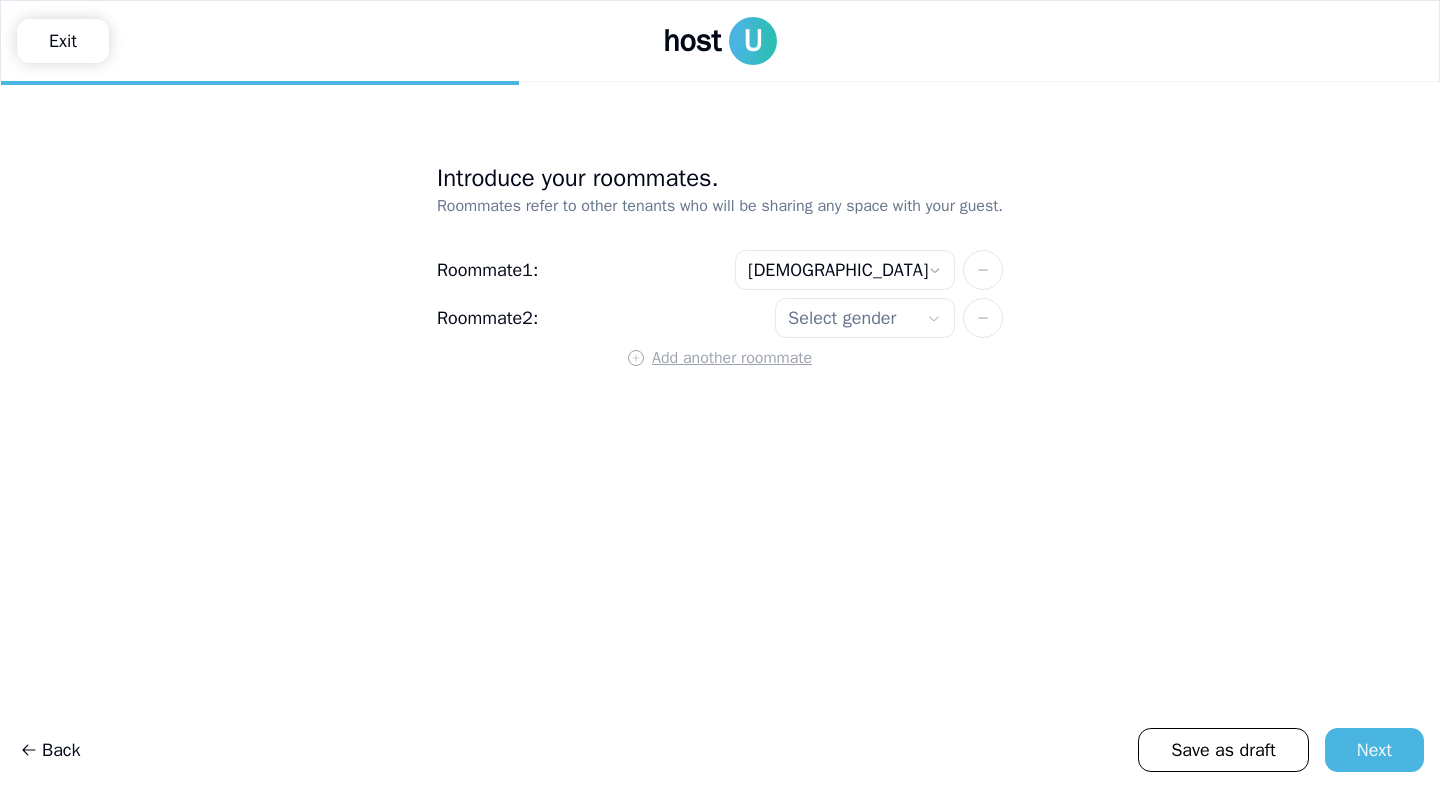 click on "**********" at bounding box center [720, 394] 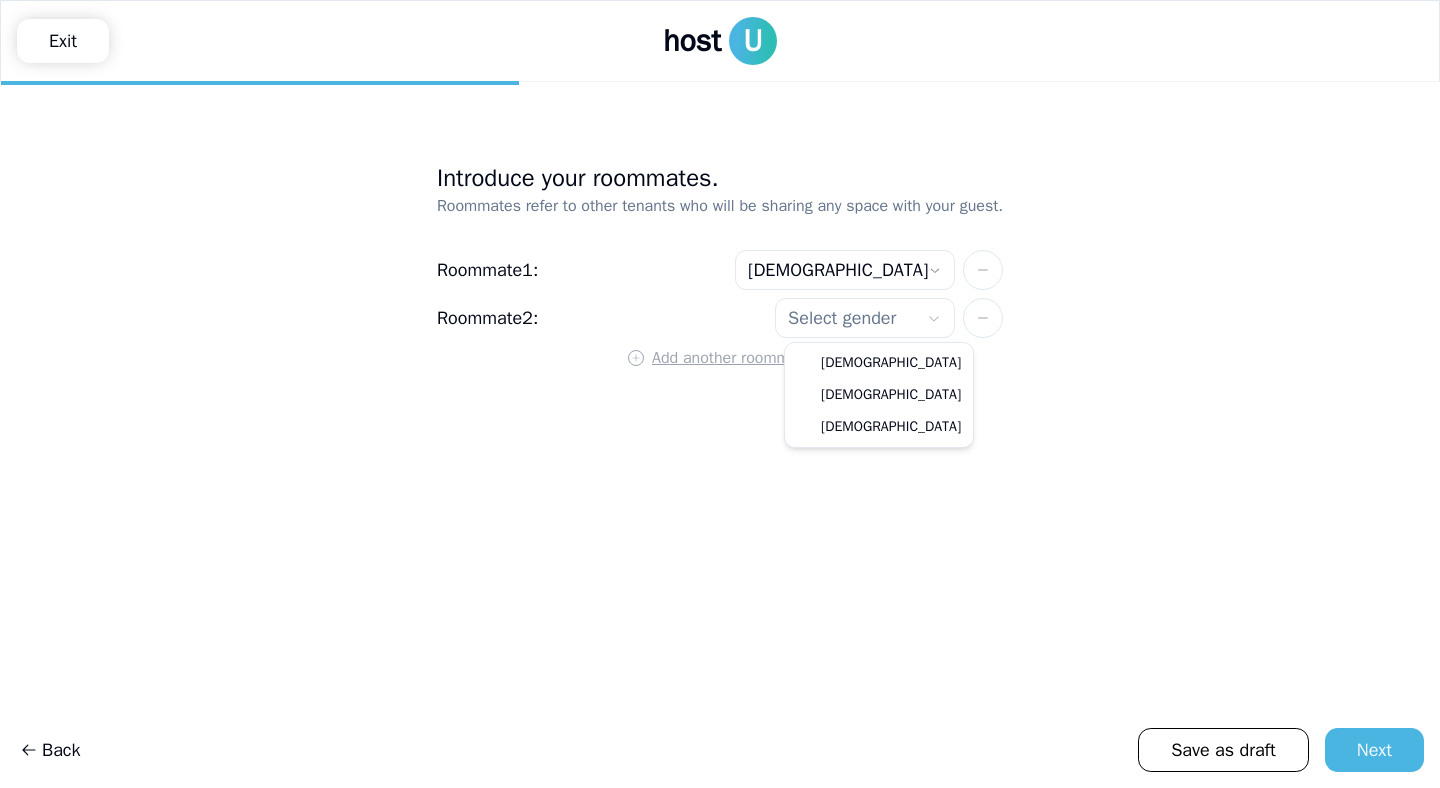 select on "****" 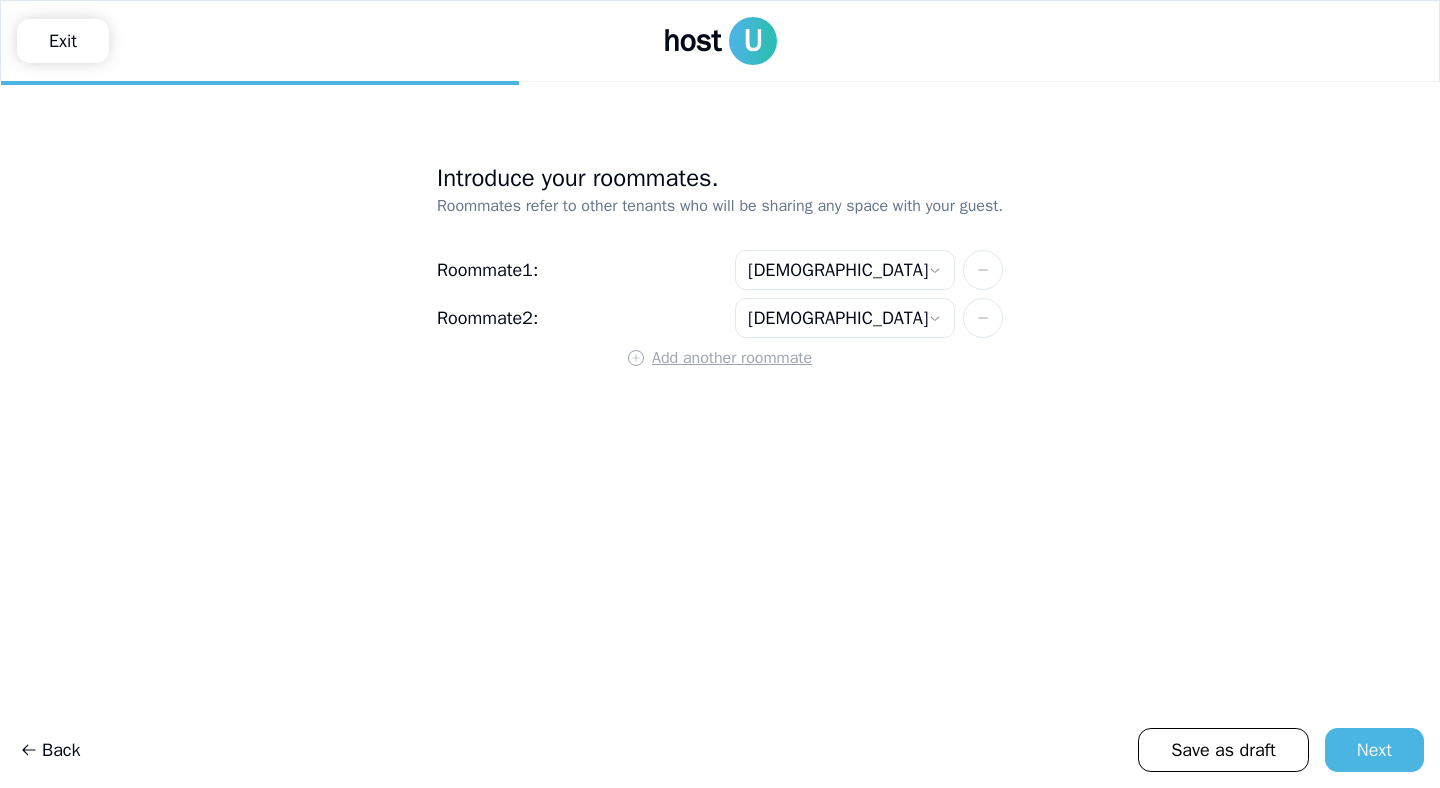 click on "Add another roommate" at bounding box center [732, 358] 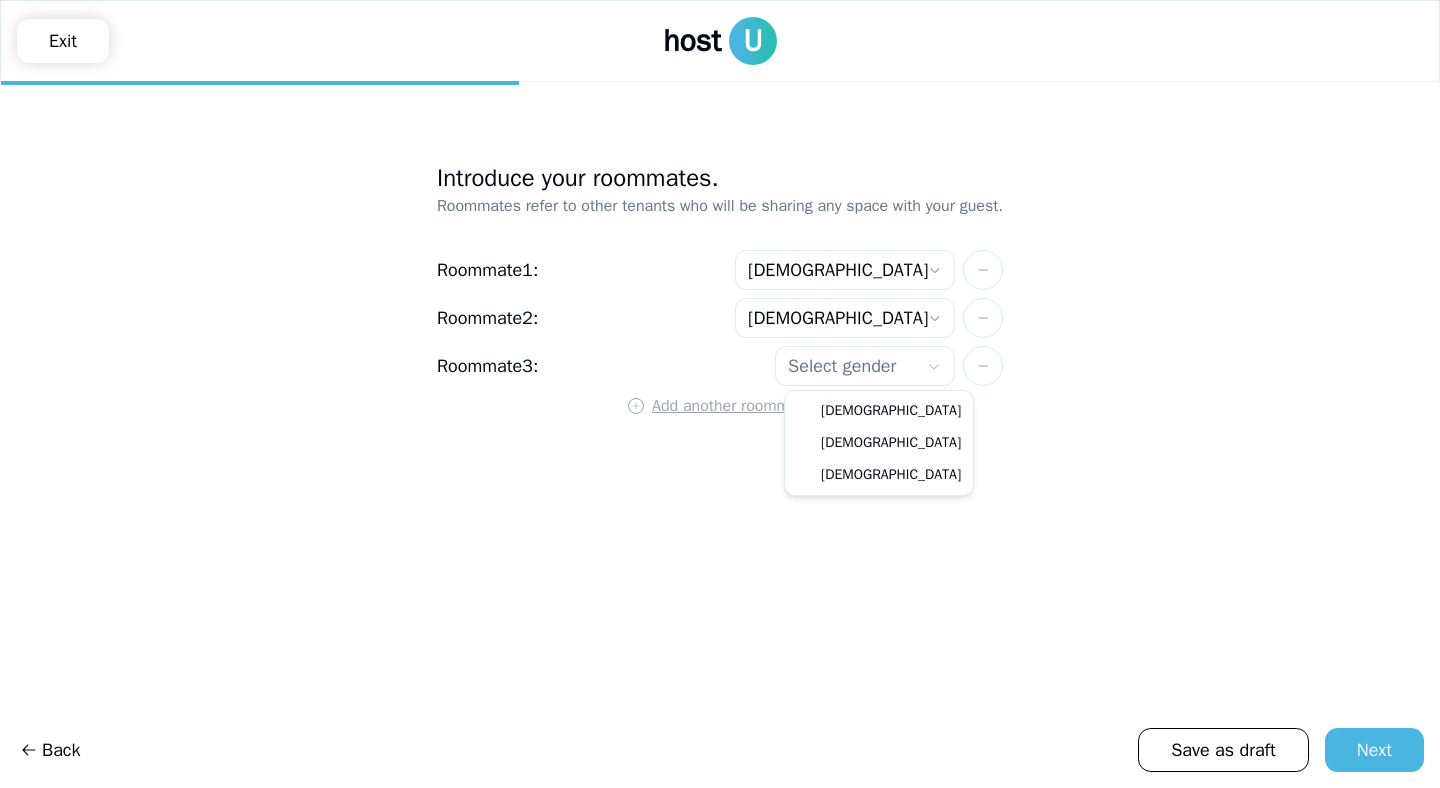 click on "**********" at bounding box center (720, 394) 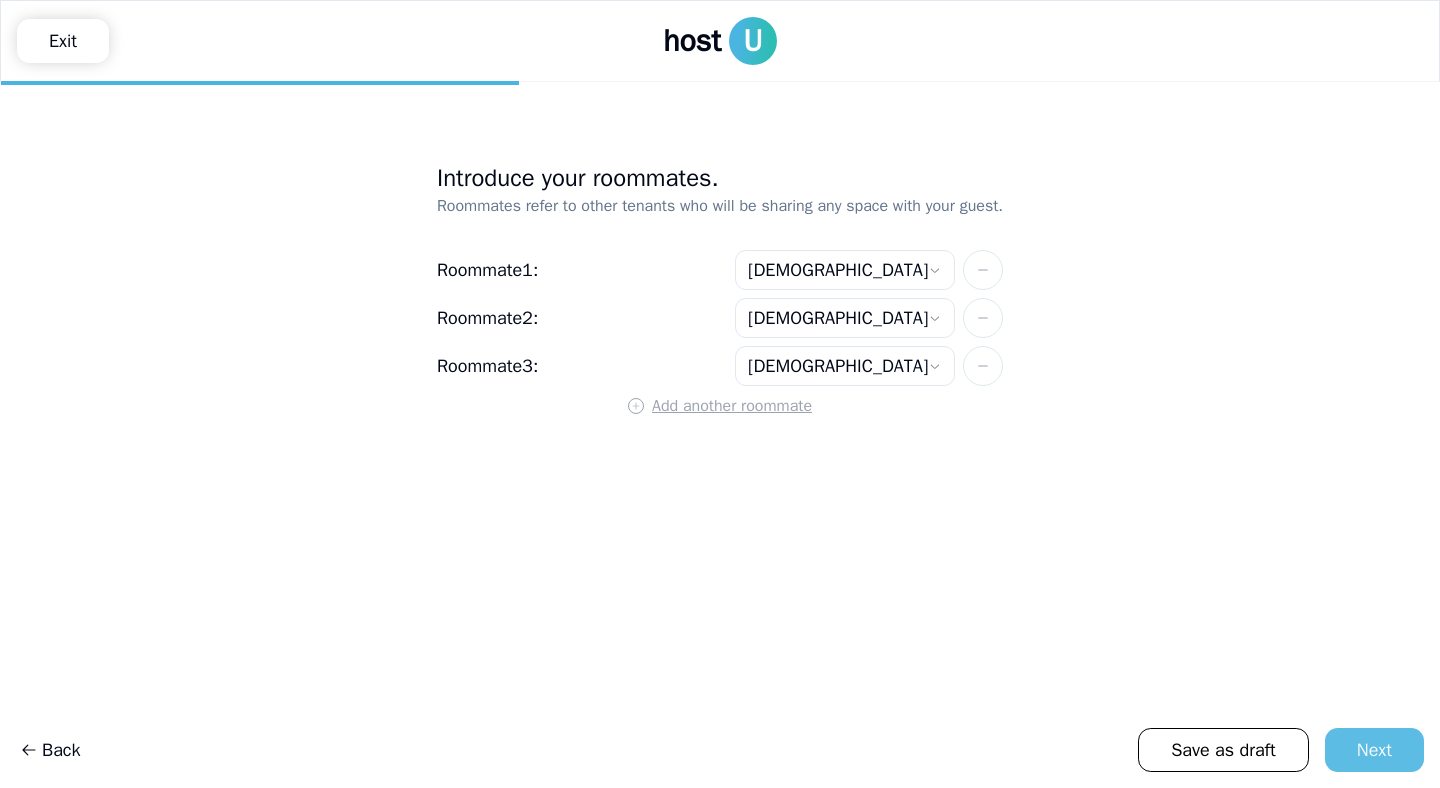 click on "Next" at bounding box center (1374, 750) 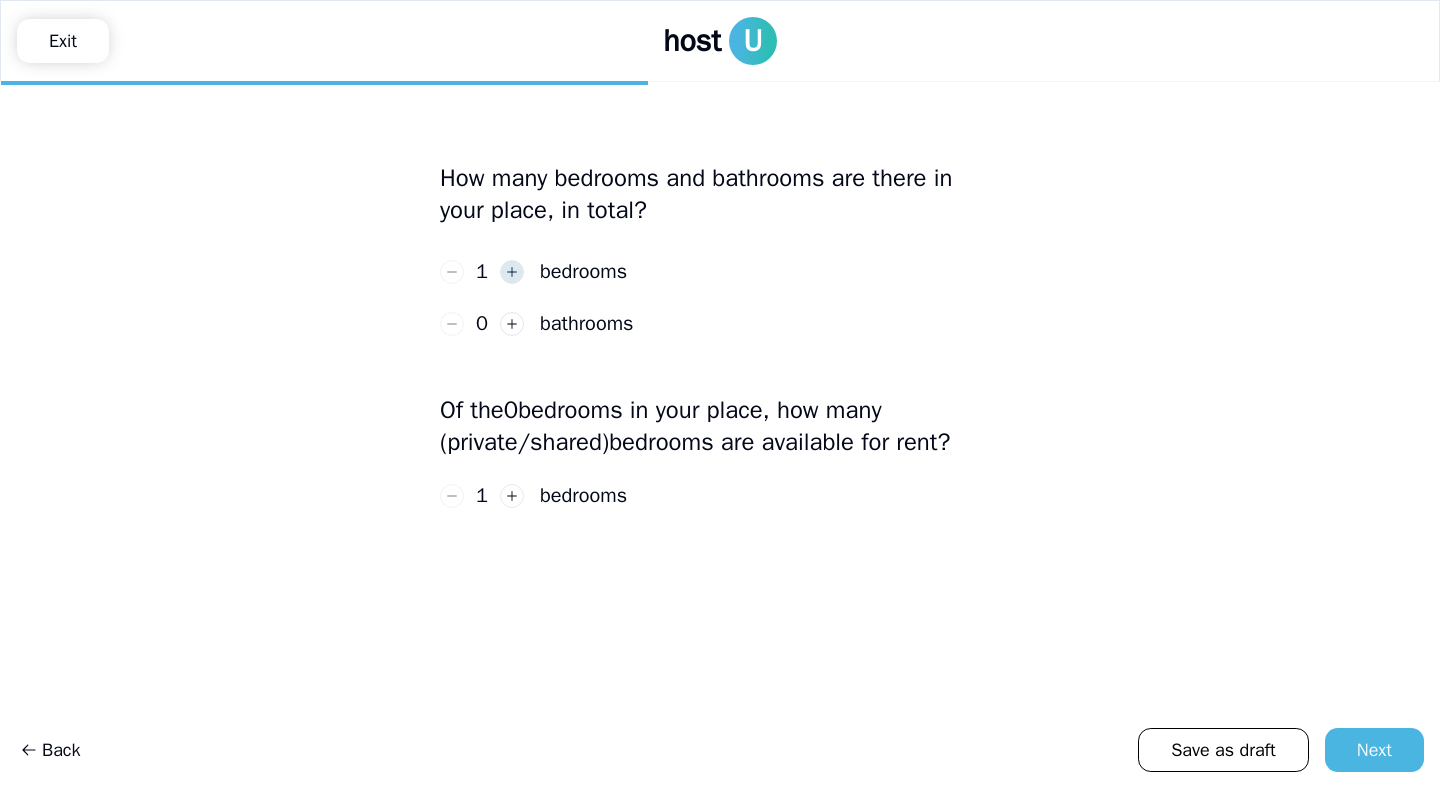click 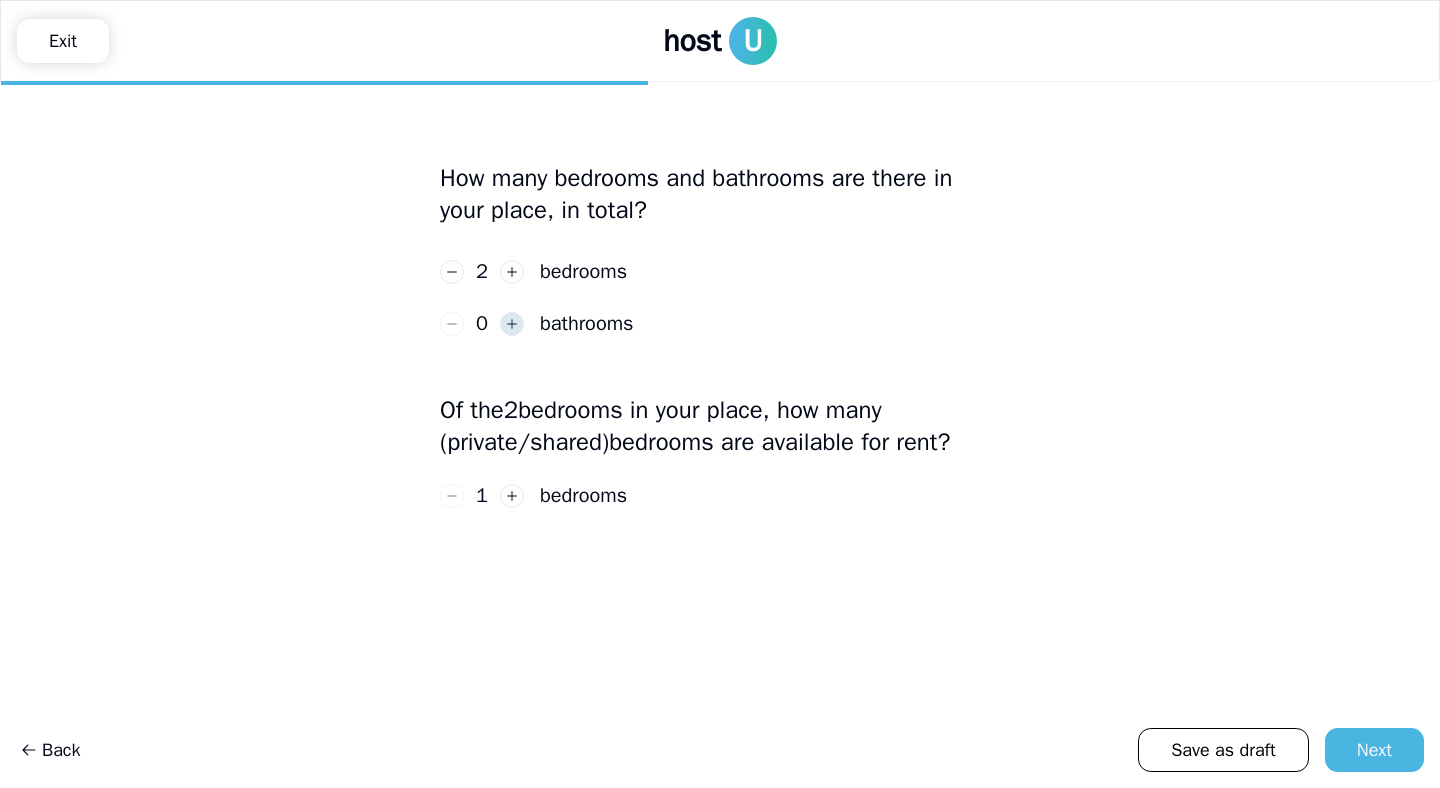 click at bounding box center [512, 324] 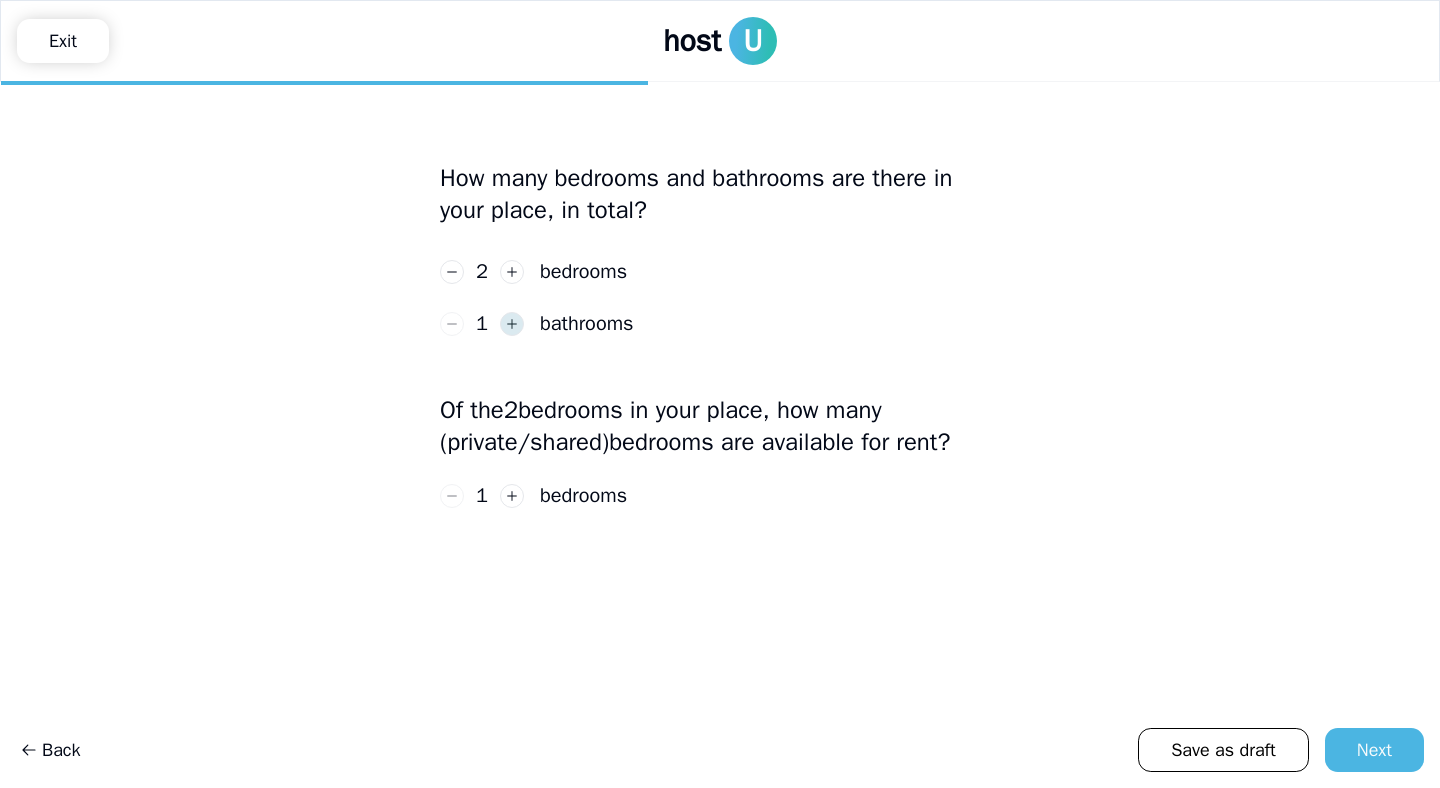 click 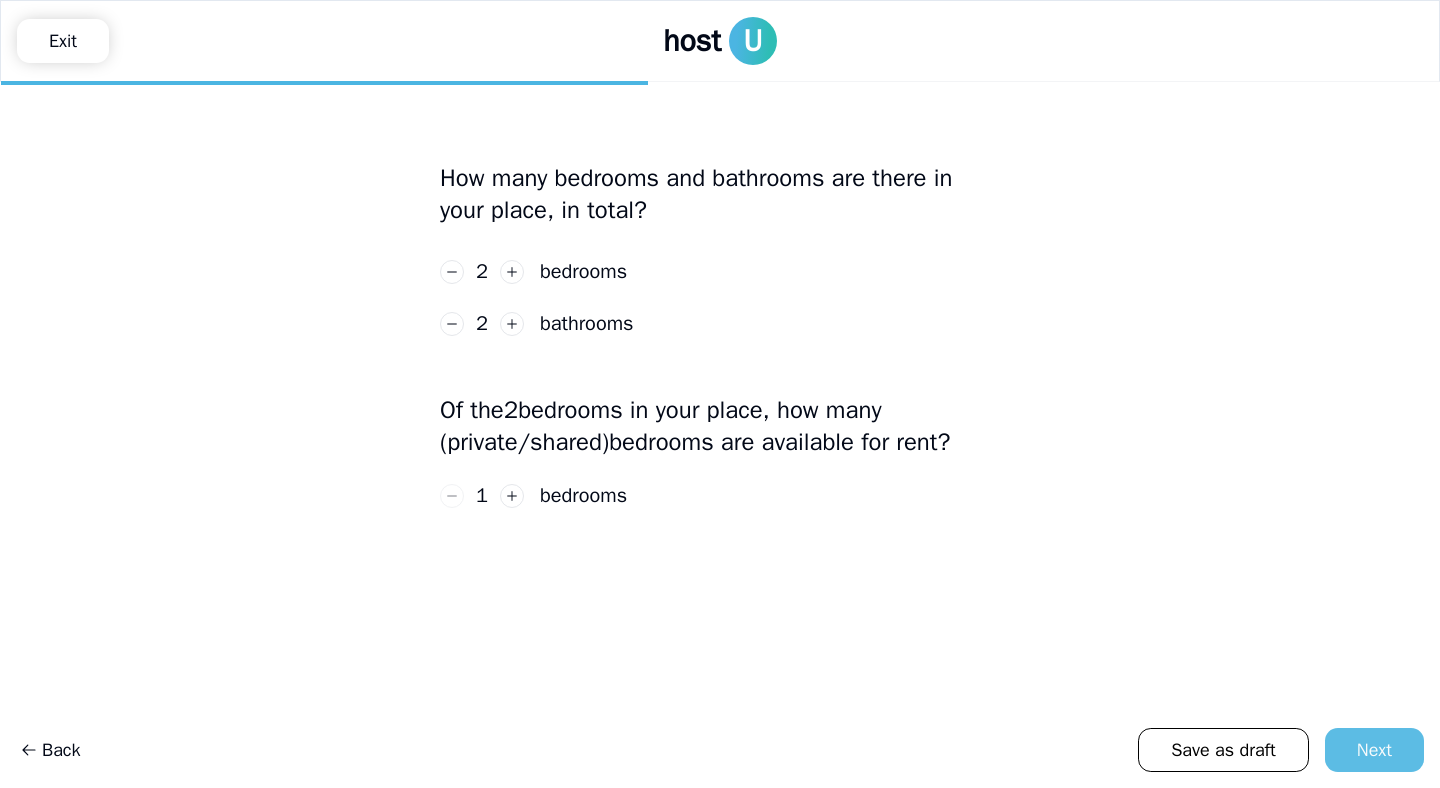 click on "Next" at bounding box center [1374, 750] 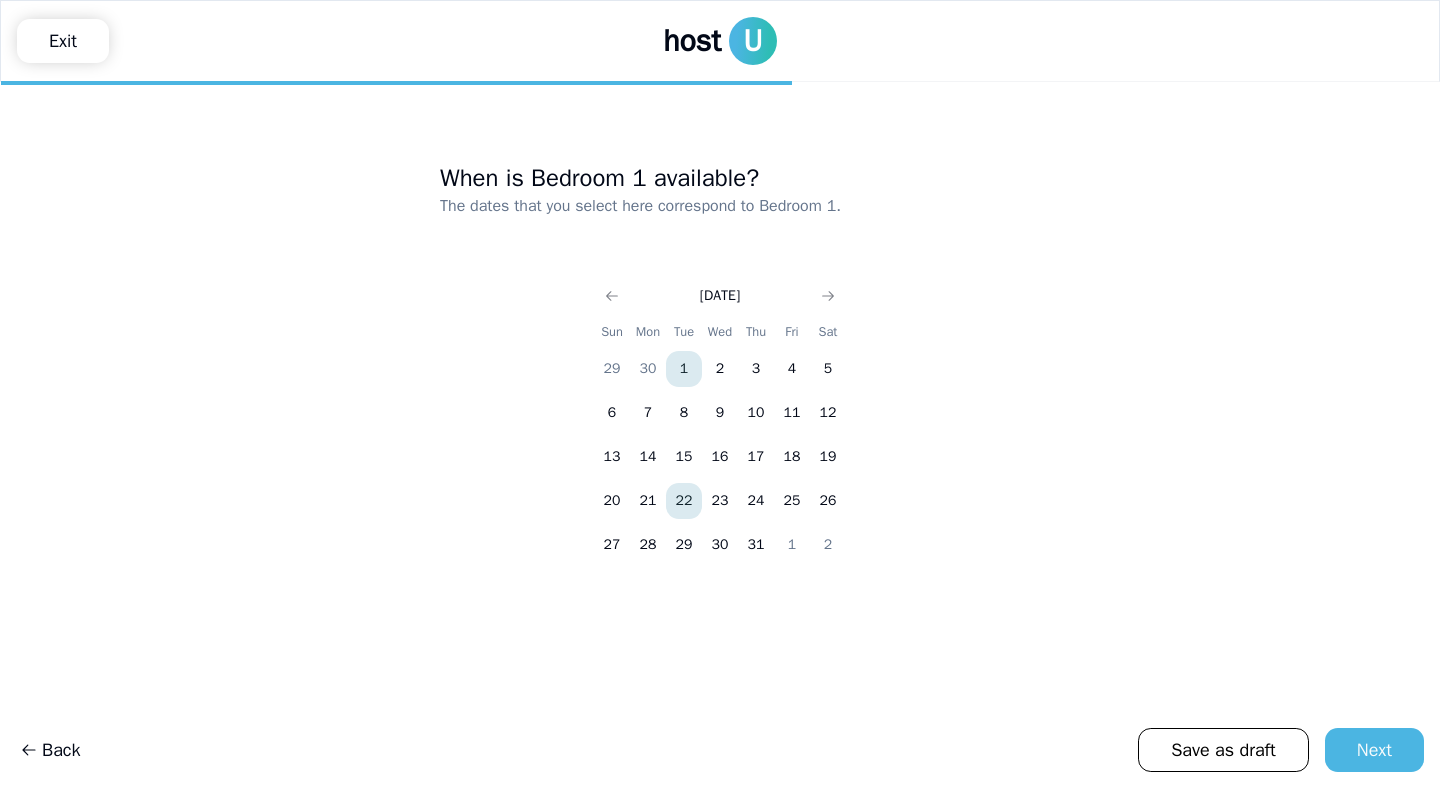 click on "22" at bounding box center (684, 501) 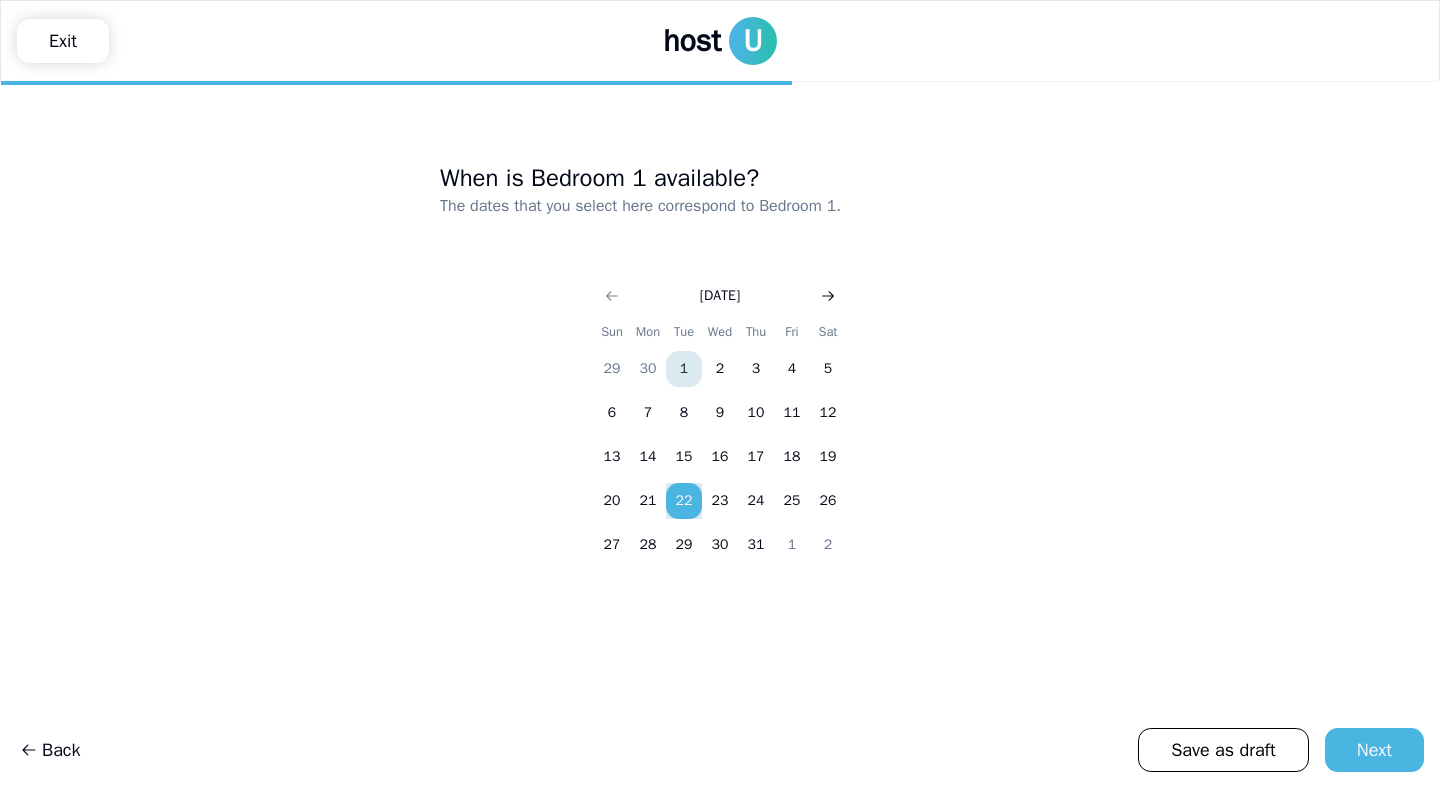 click 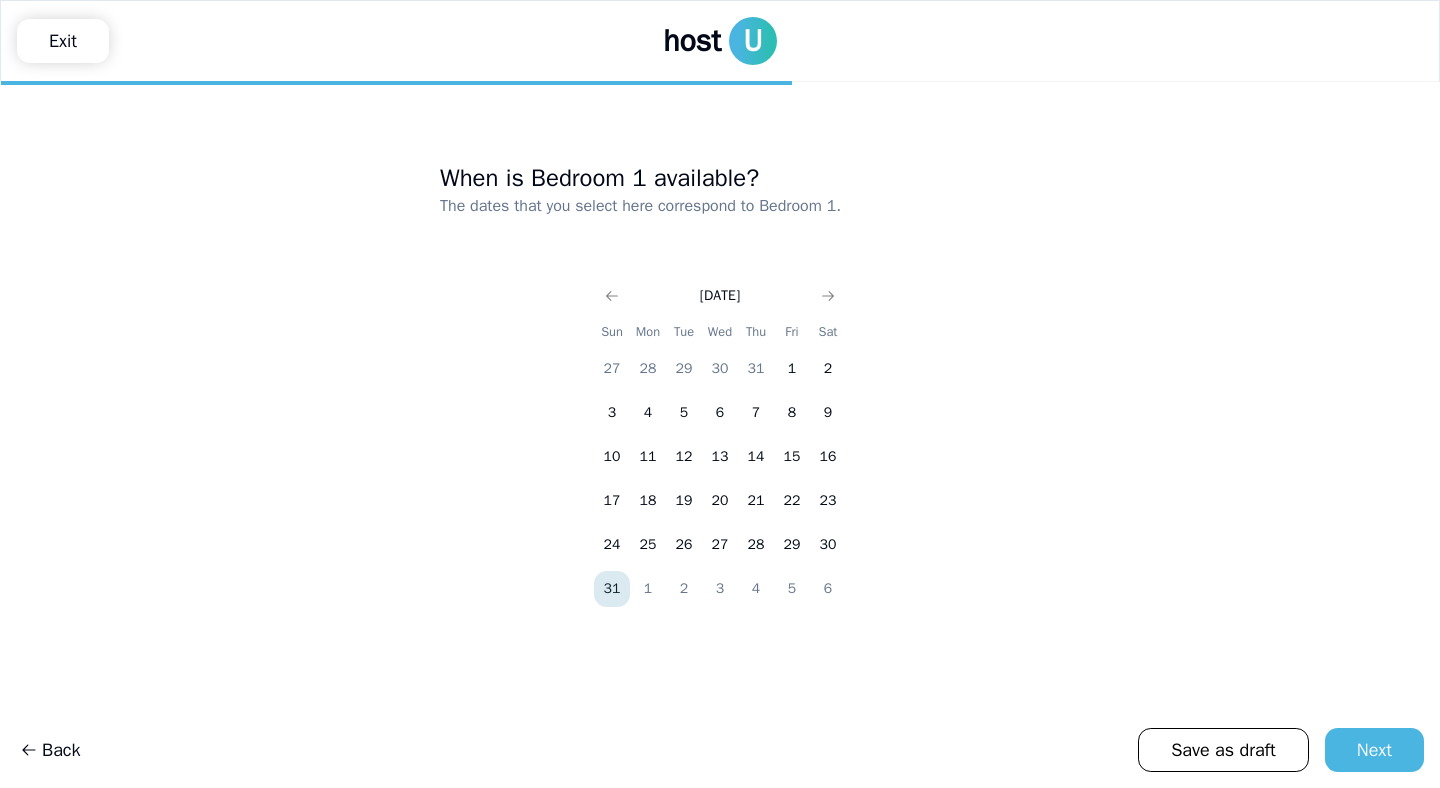 click on "31" at bounding box center (612, 589) 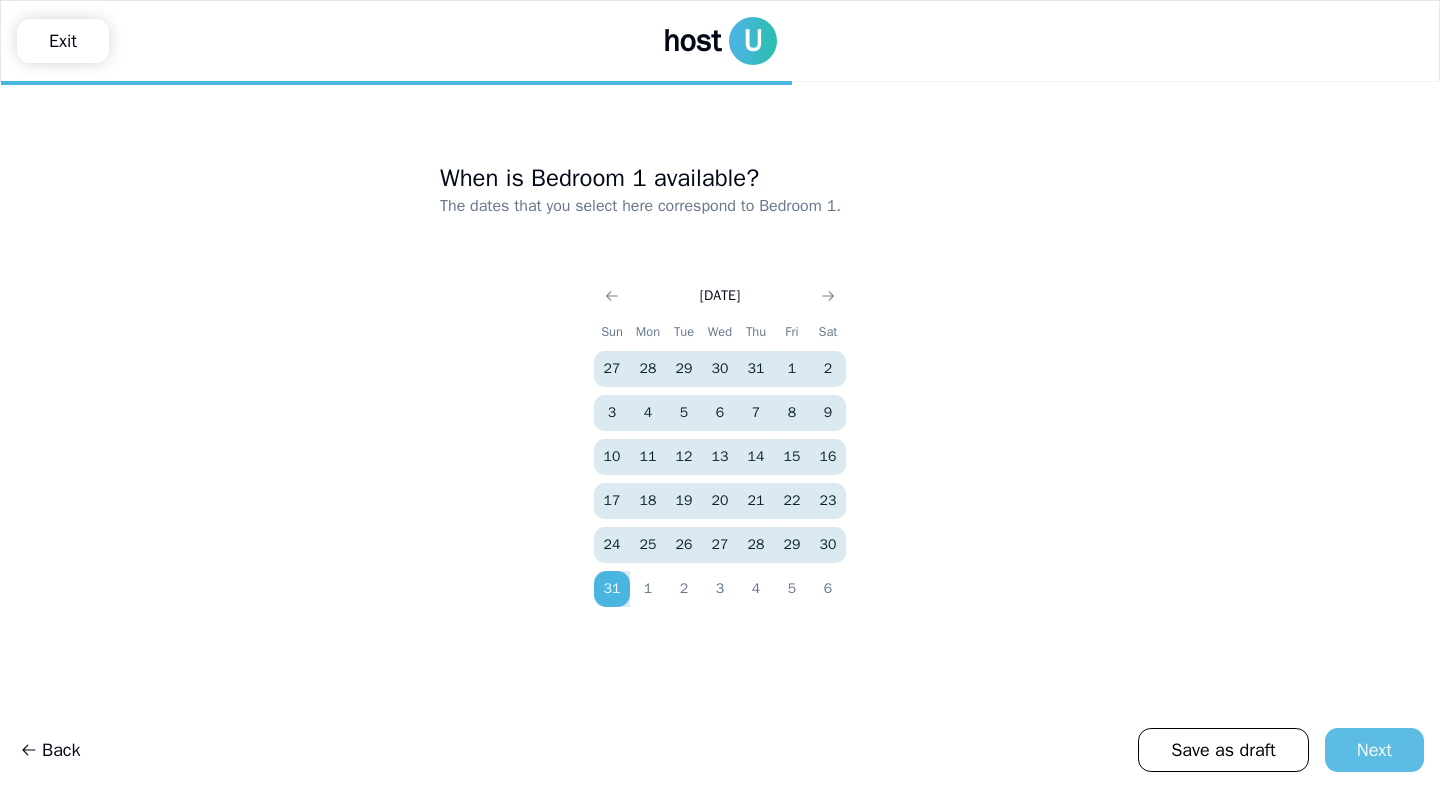 click on "Next" at bounding box center [1374, 750] 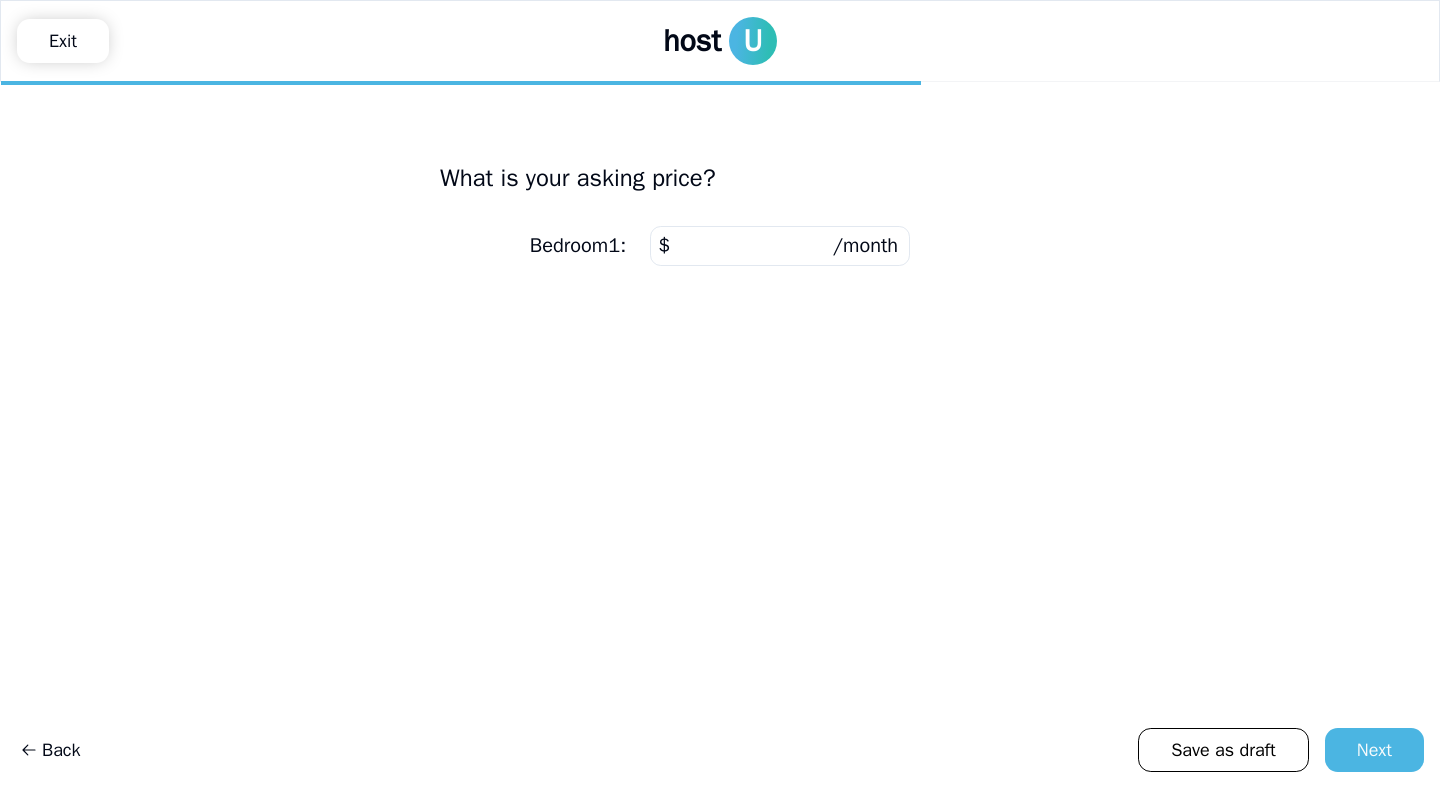 click at bounding box center [780, 246] 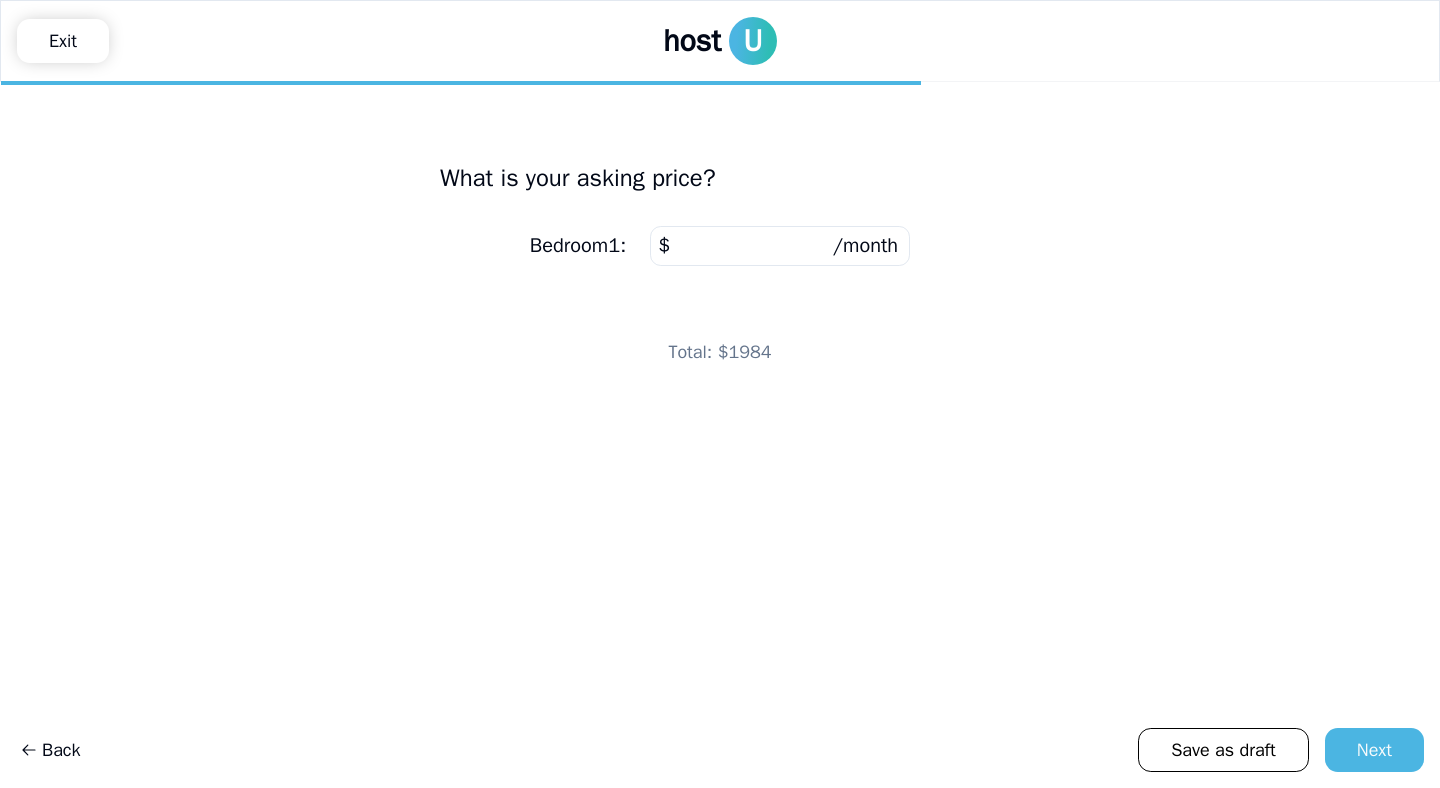 type on "****" 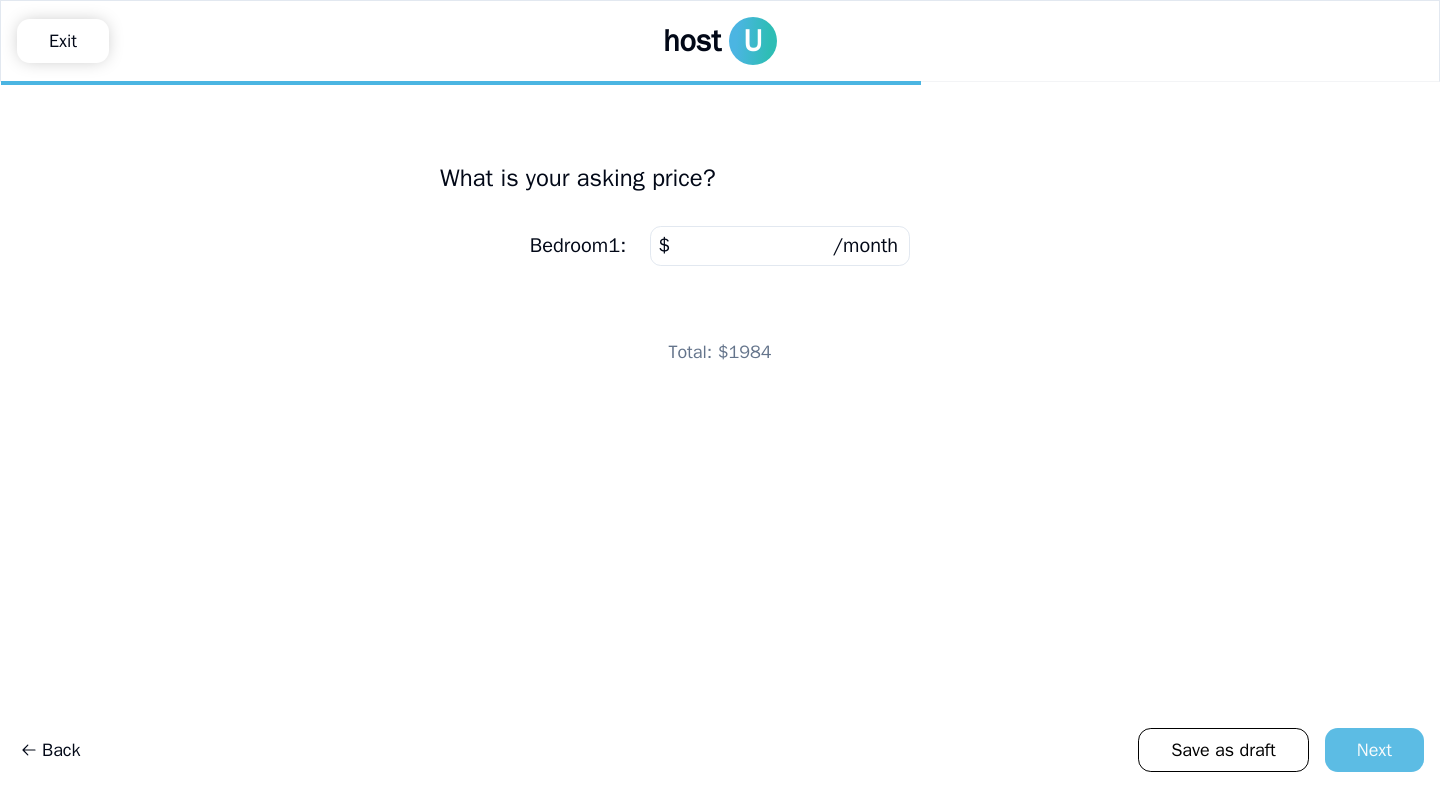 click on "Next" at bounding box center (1374, 750) 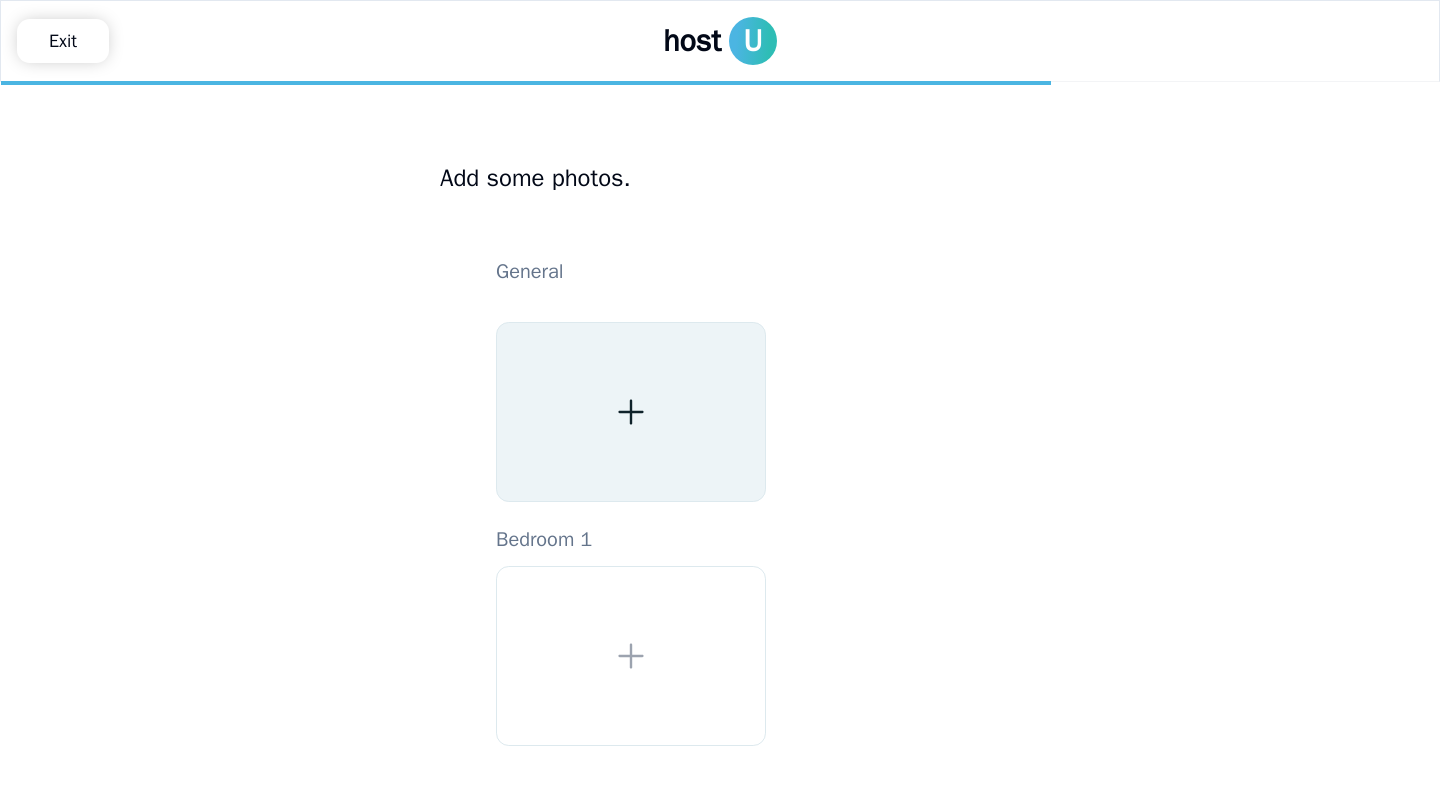 click at bounding box center [631, 412] 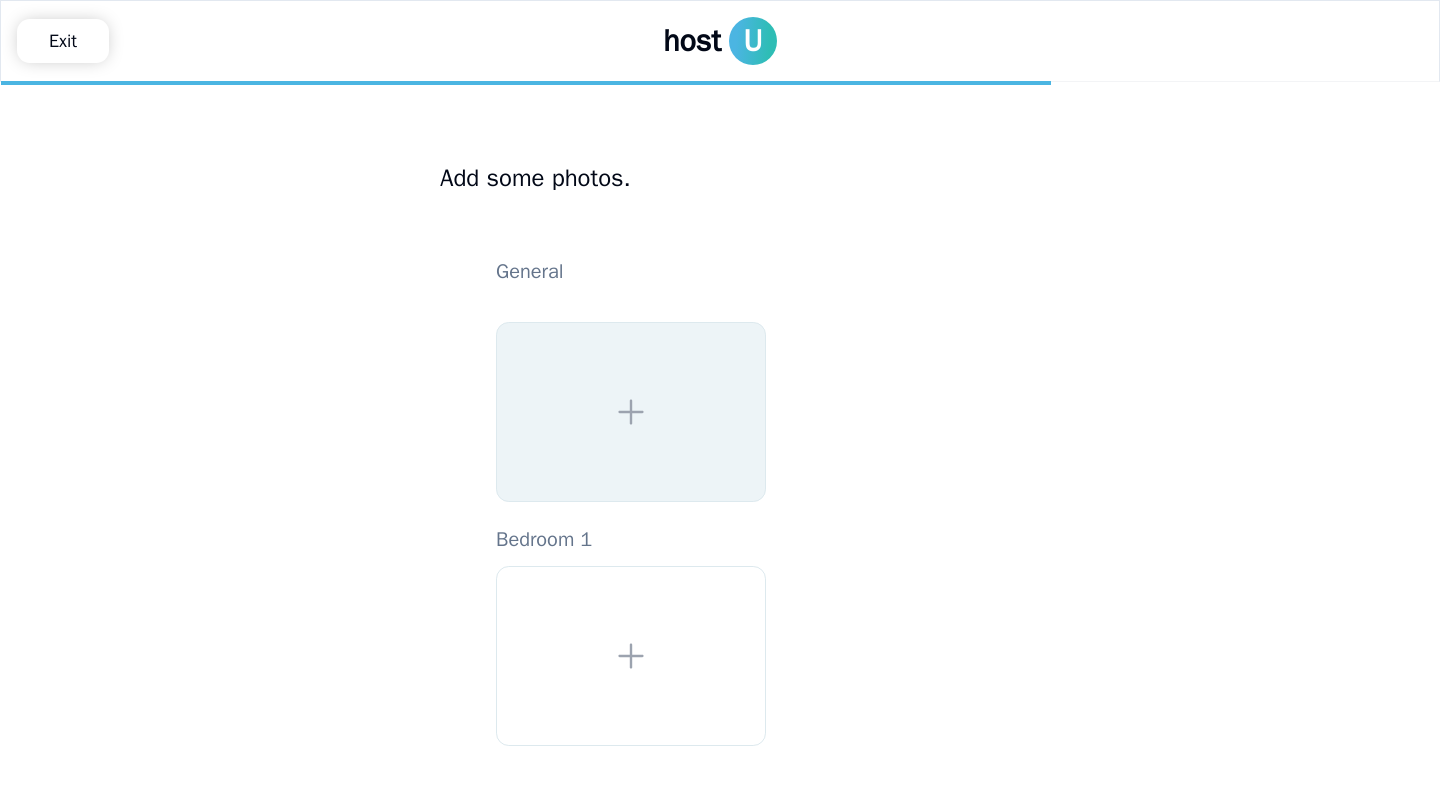 scroll, scrollTop: 86, scrollLeft: 0, axis: vertical 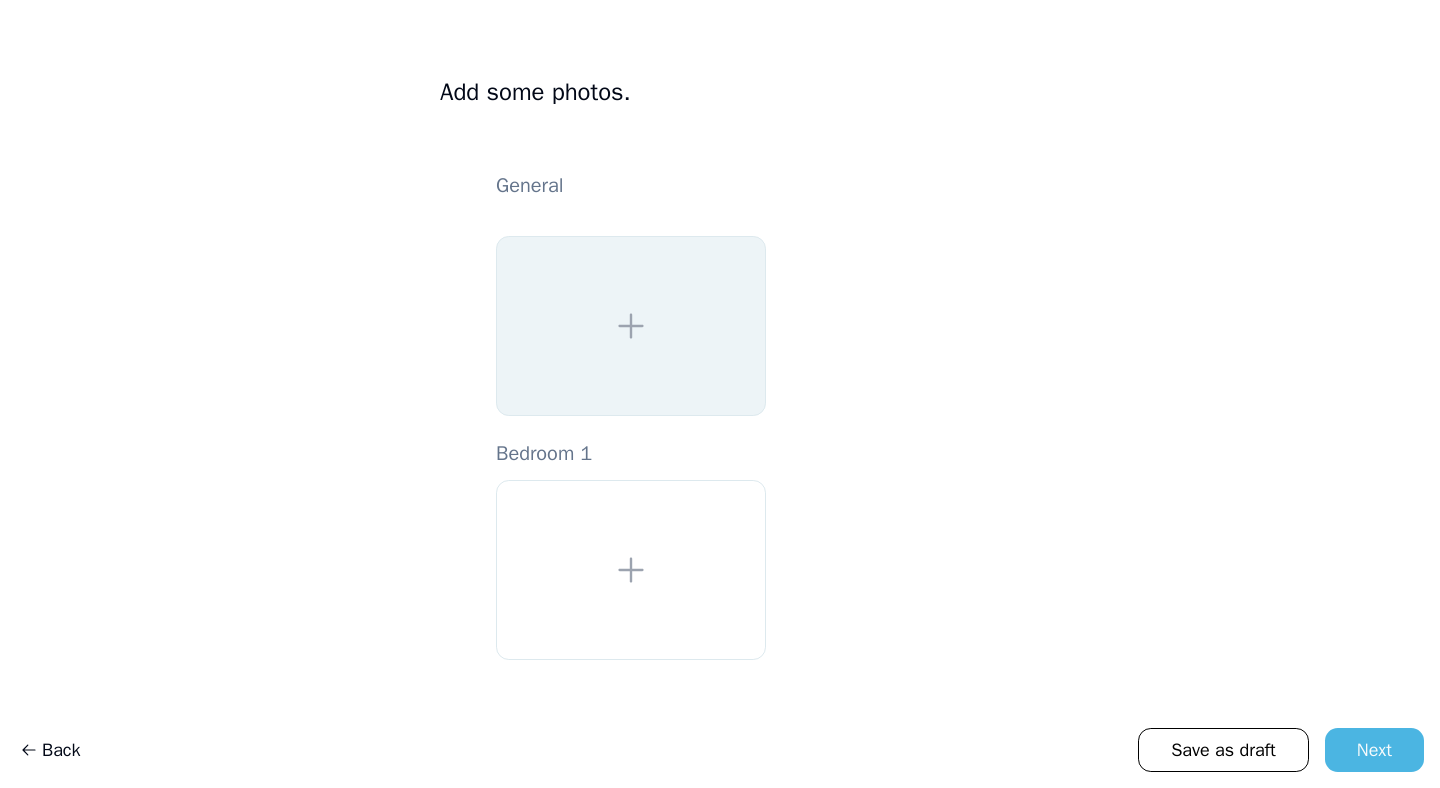 click at bounding box center (631, 326) 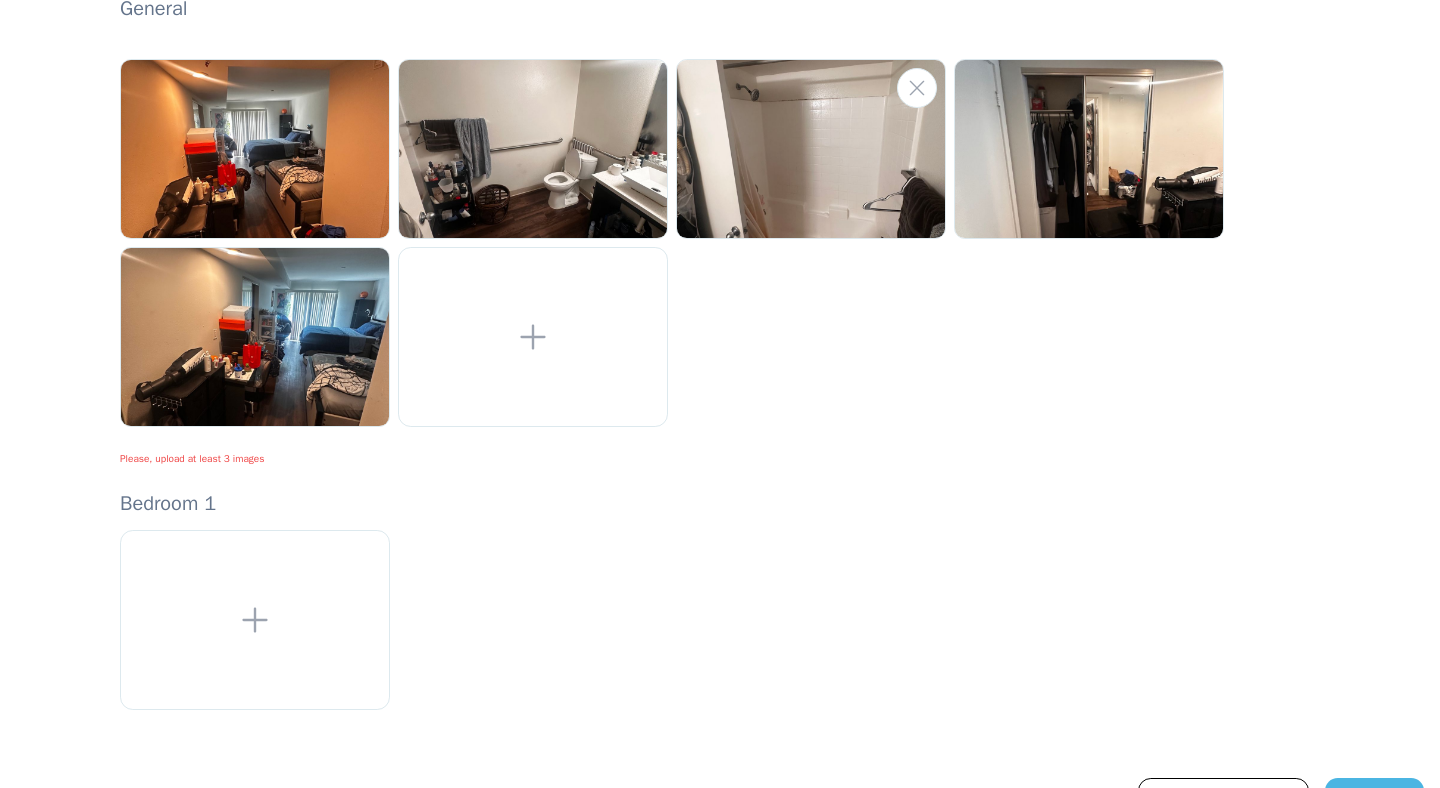 scroll, scrollTop: 261, scrollLeft: 0, axis: vertical 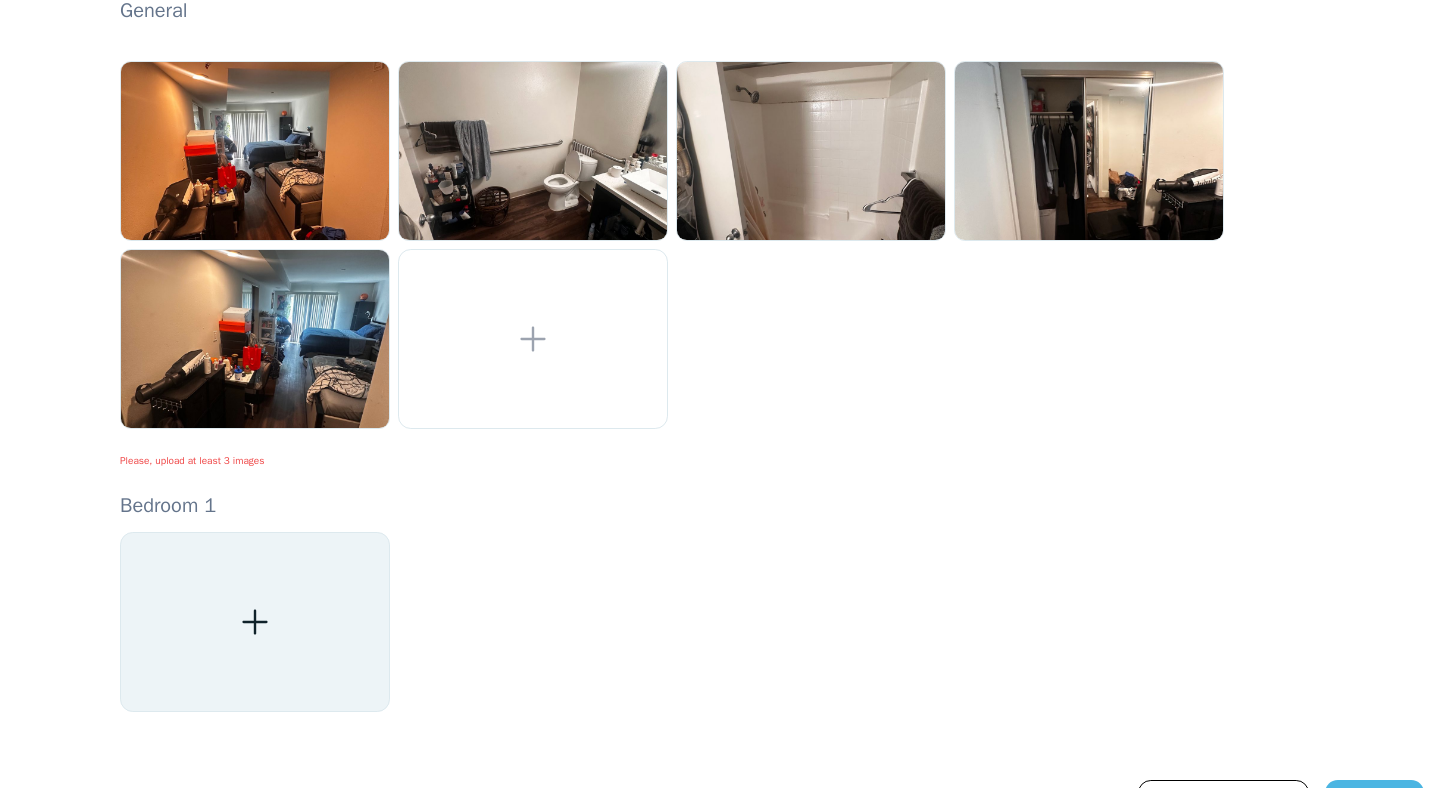 click at bounding box center (255, 622) 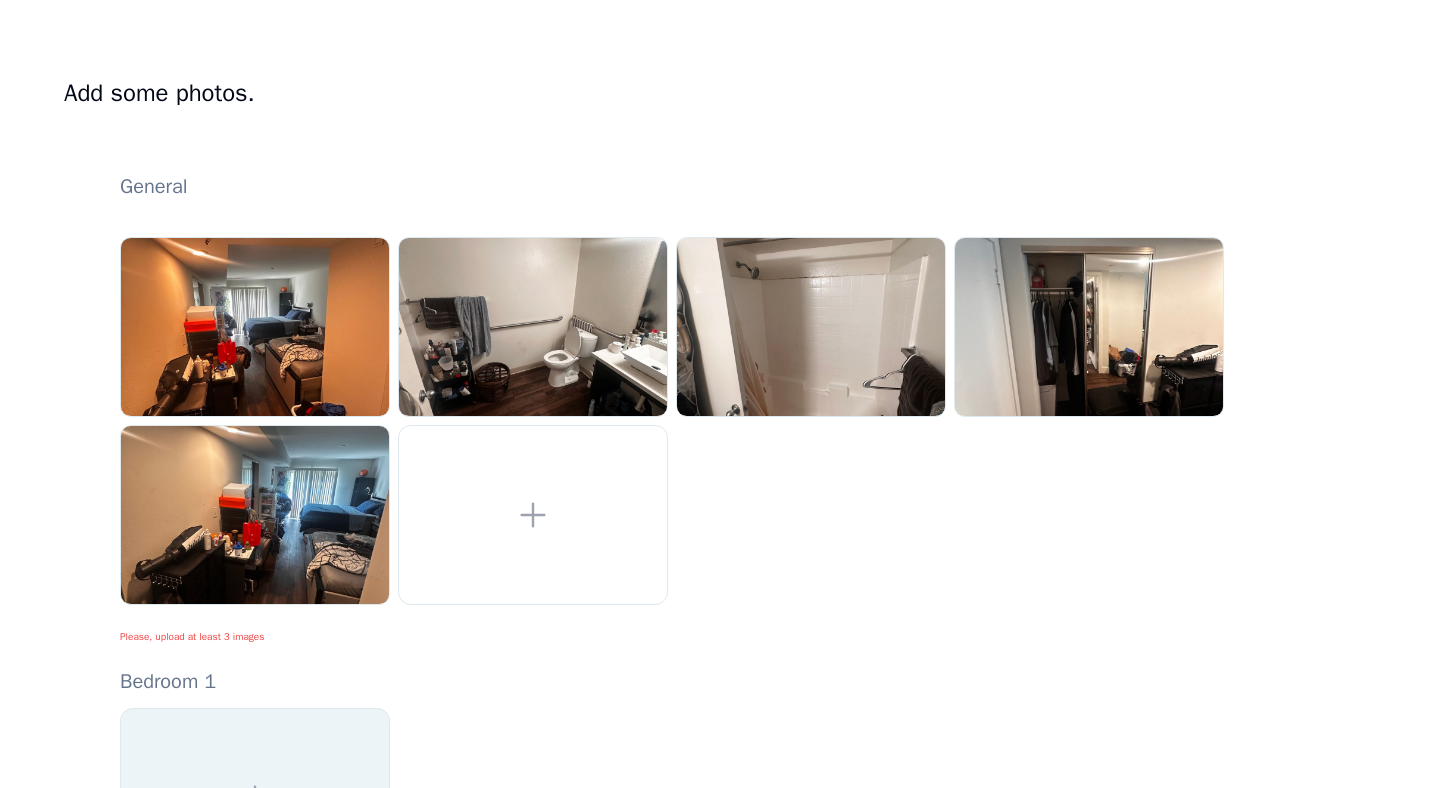 scroll, scrollTop: 82, scrollLeft: 0, axis: vertical 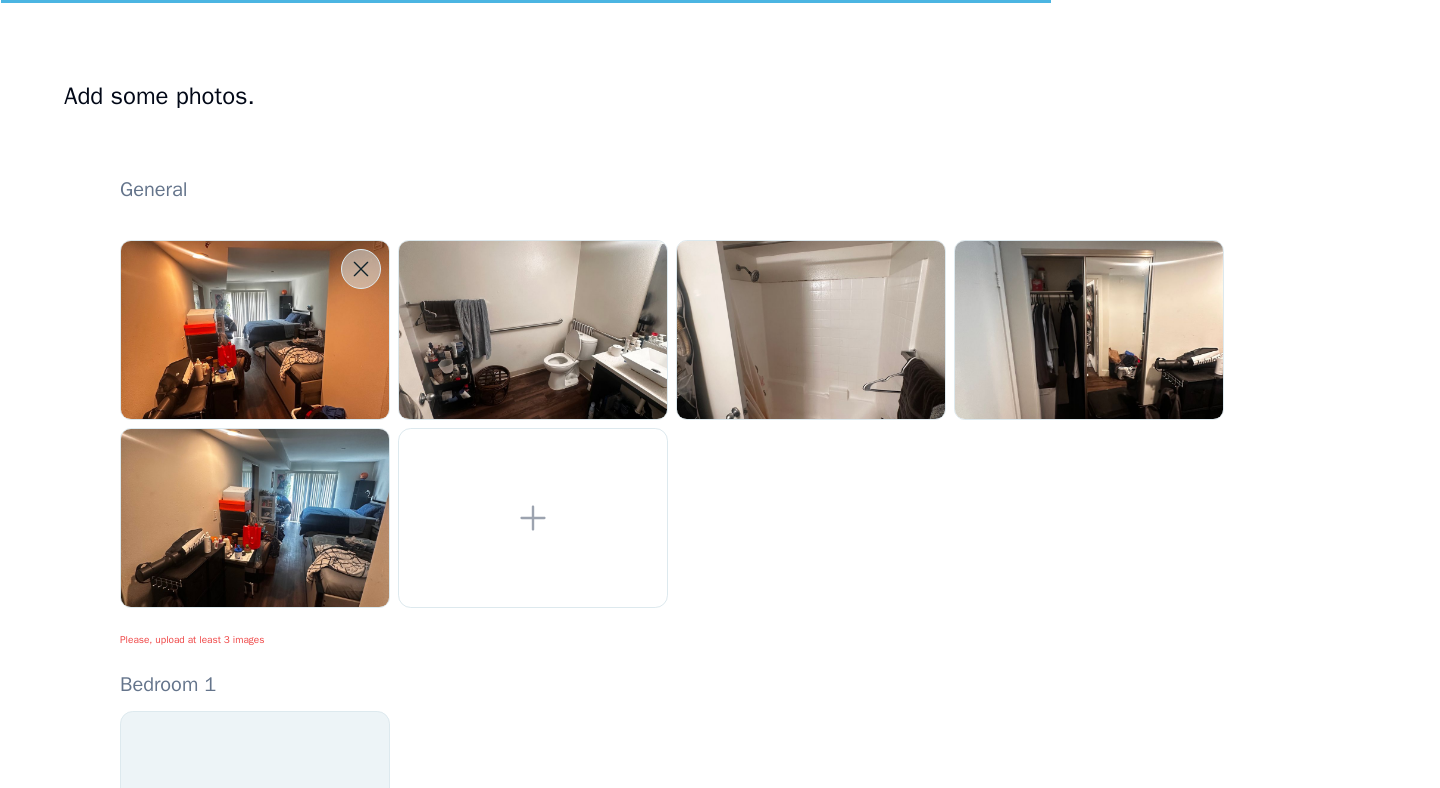 click 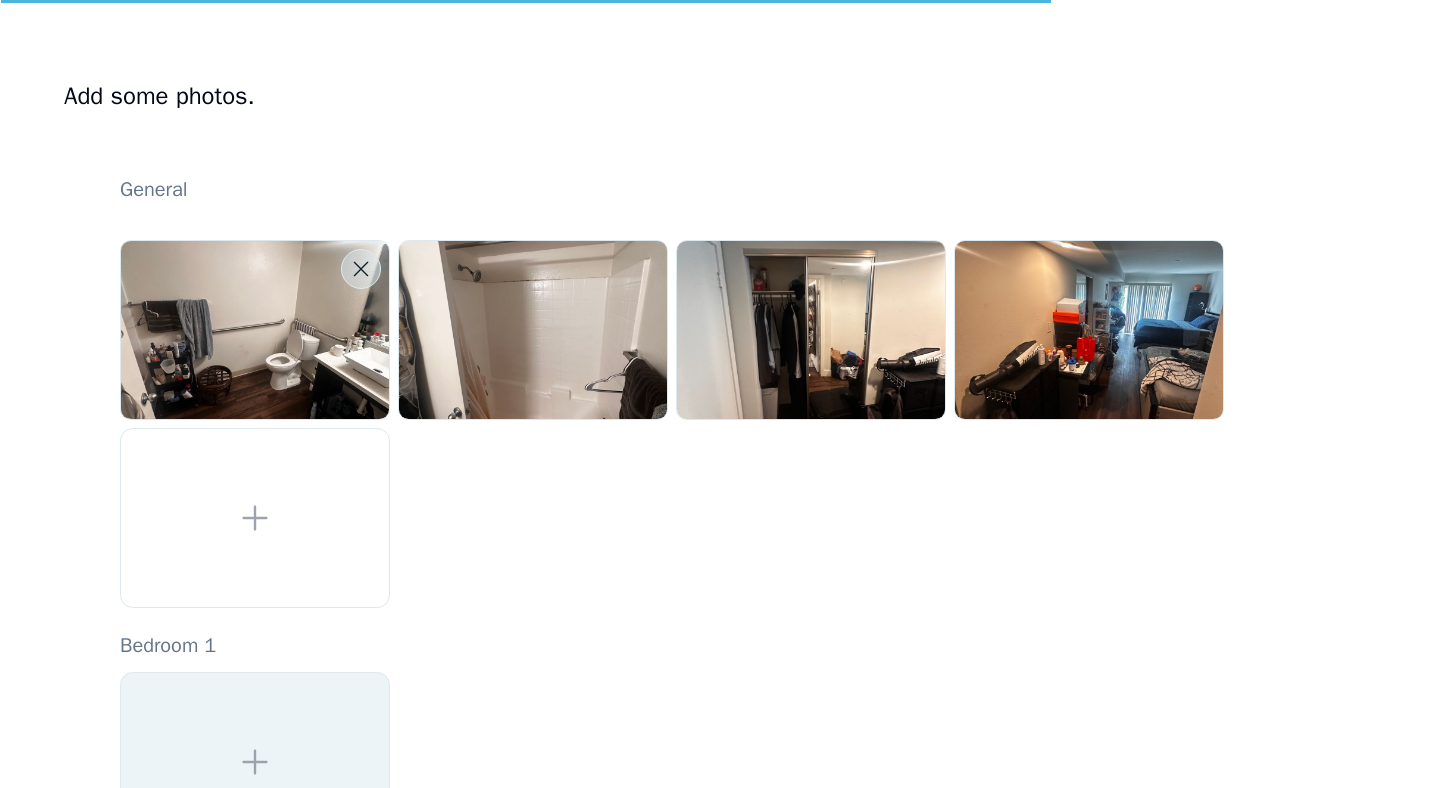 click 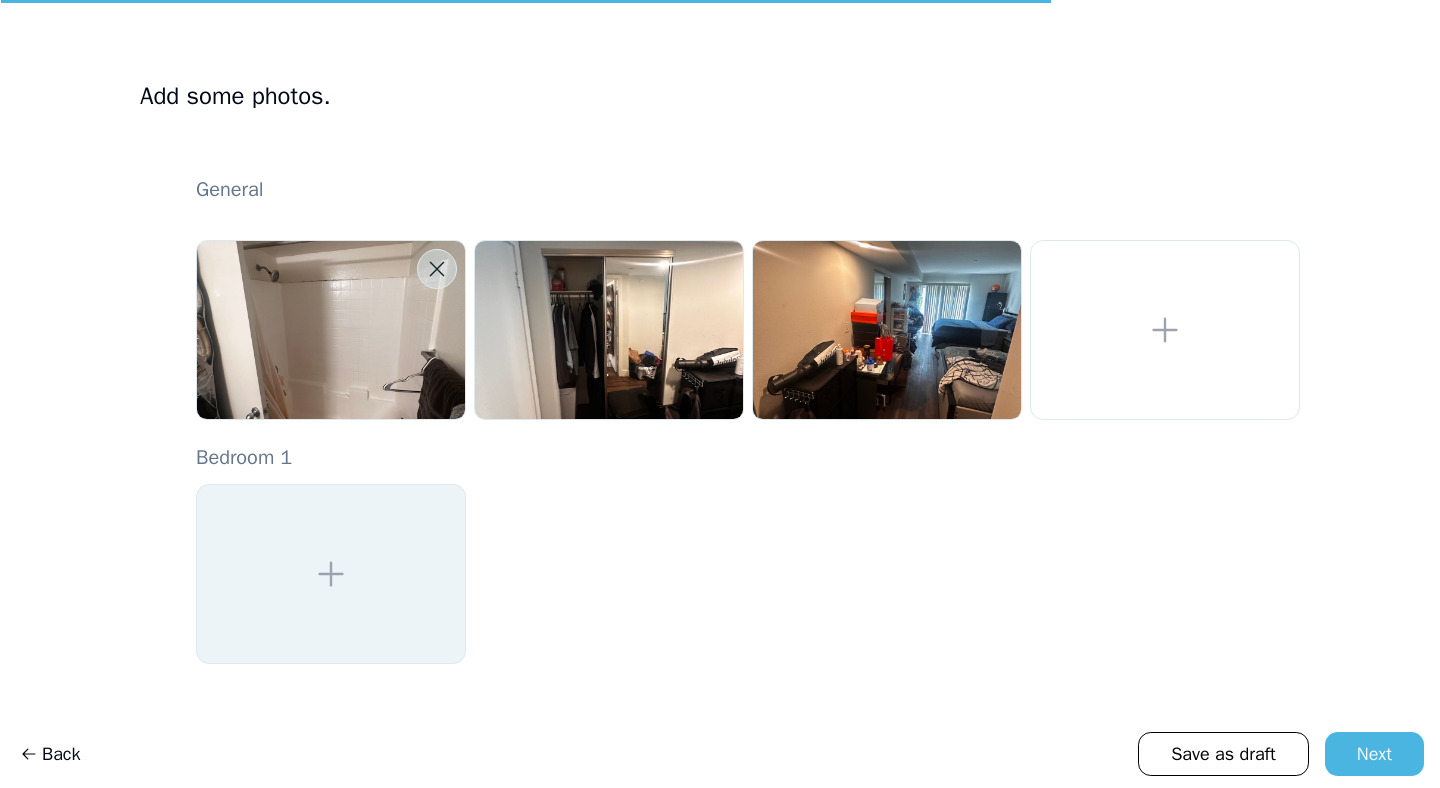 click 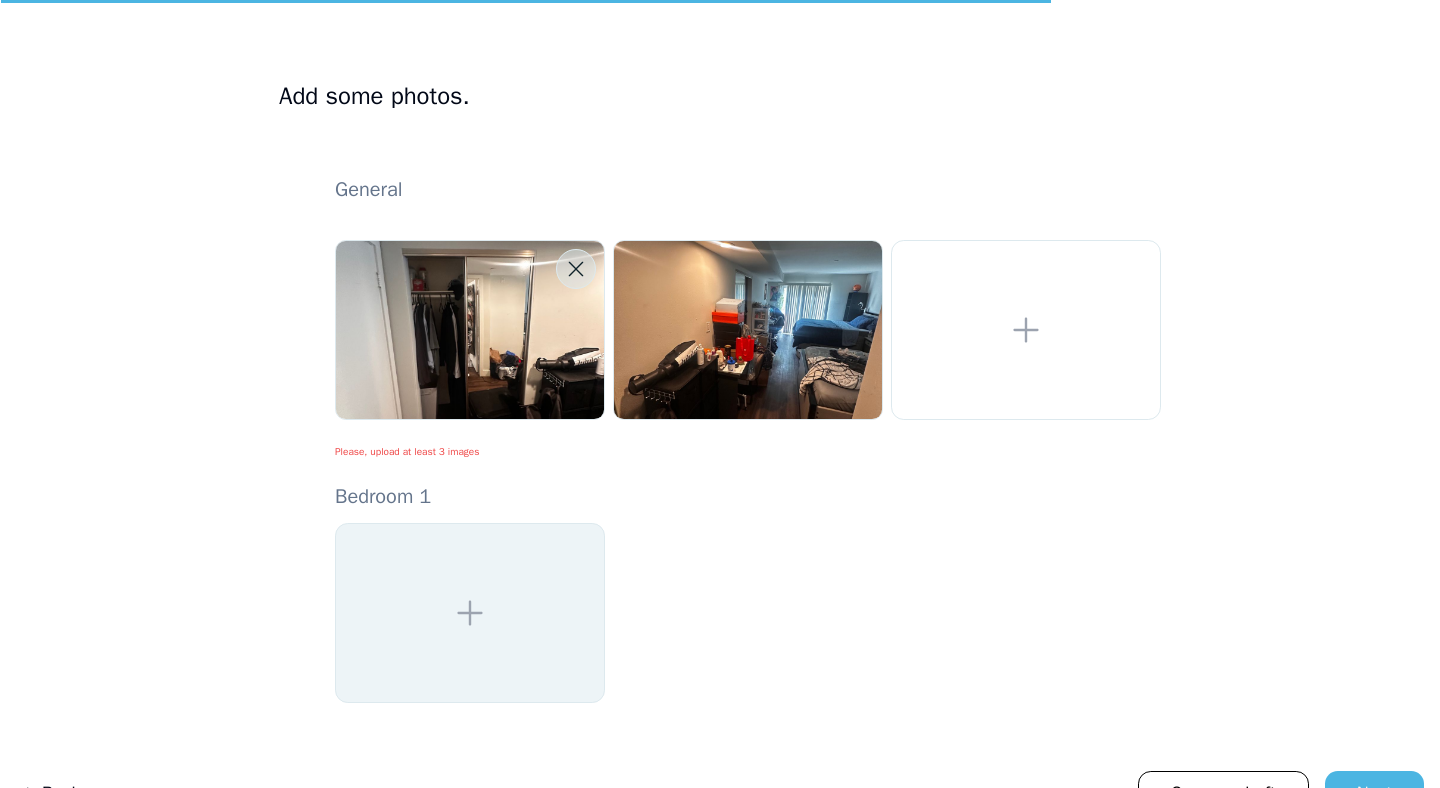 click 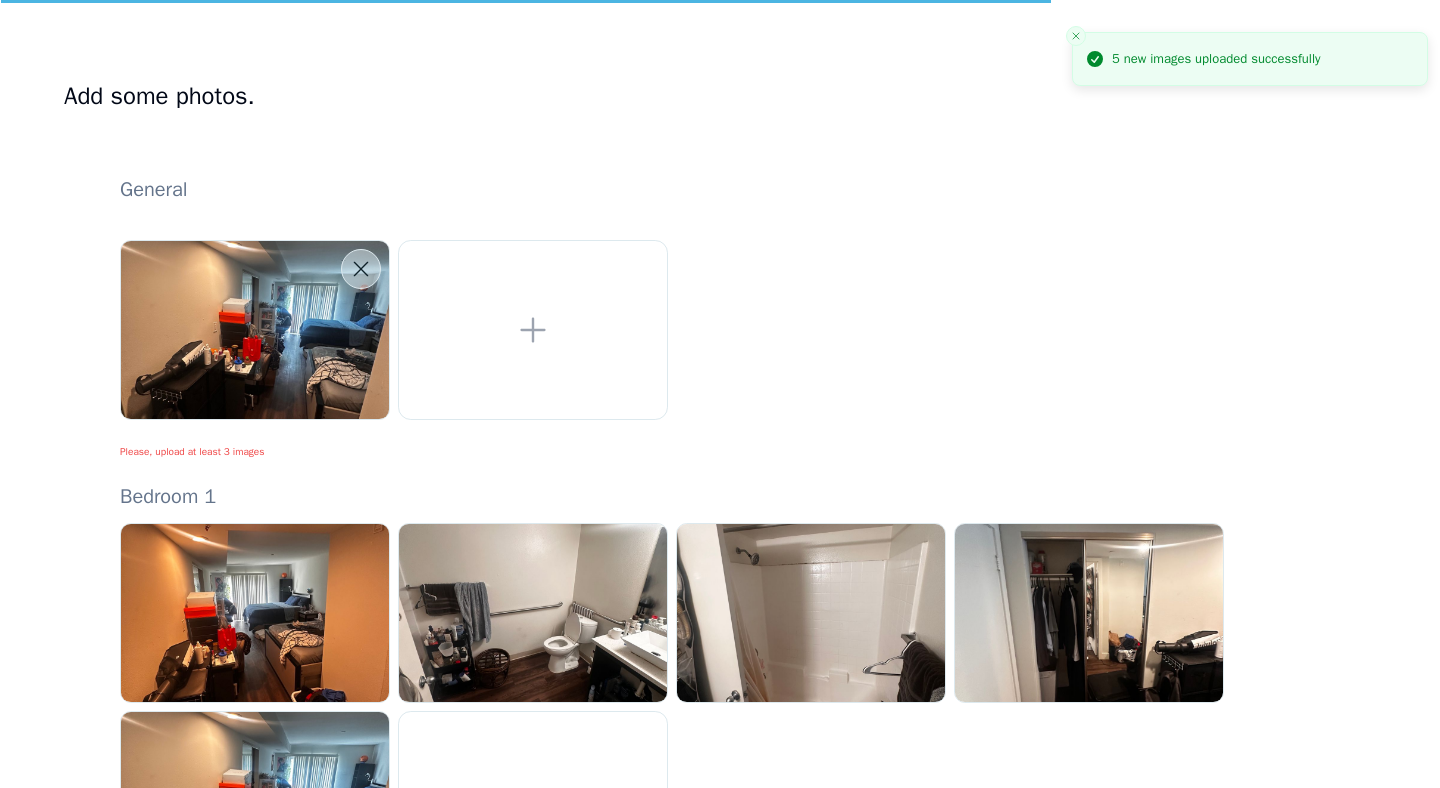 click 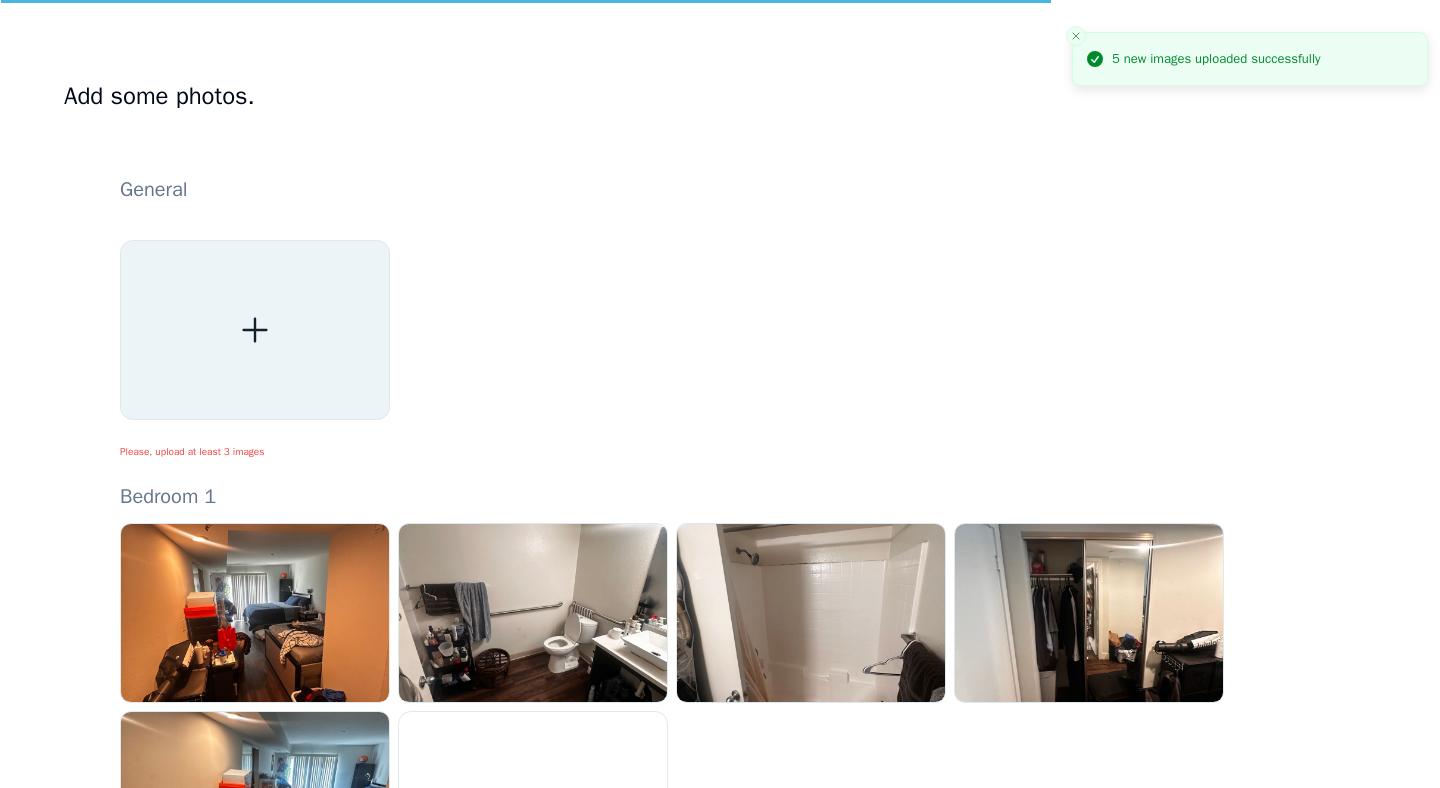 click at bounding box center (255, 330) 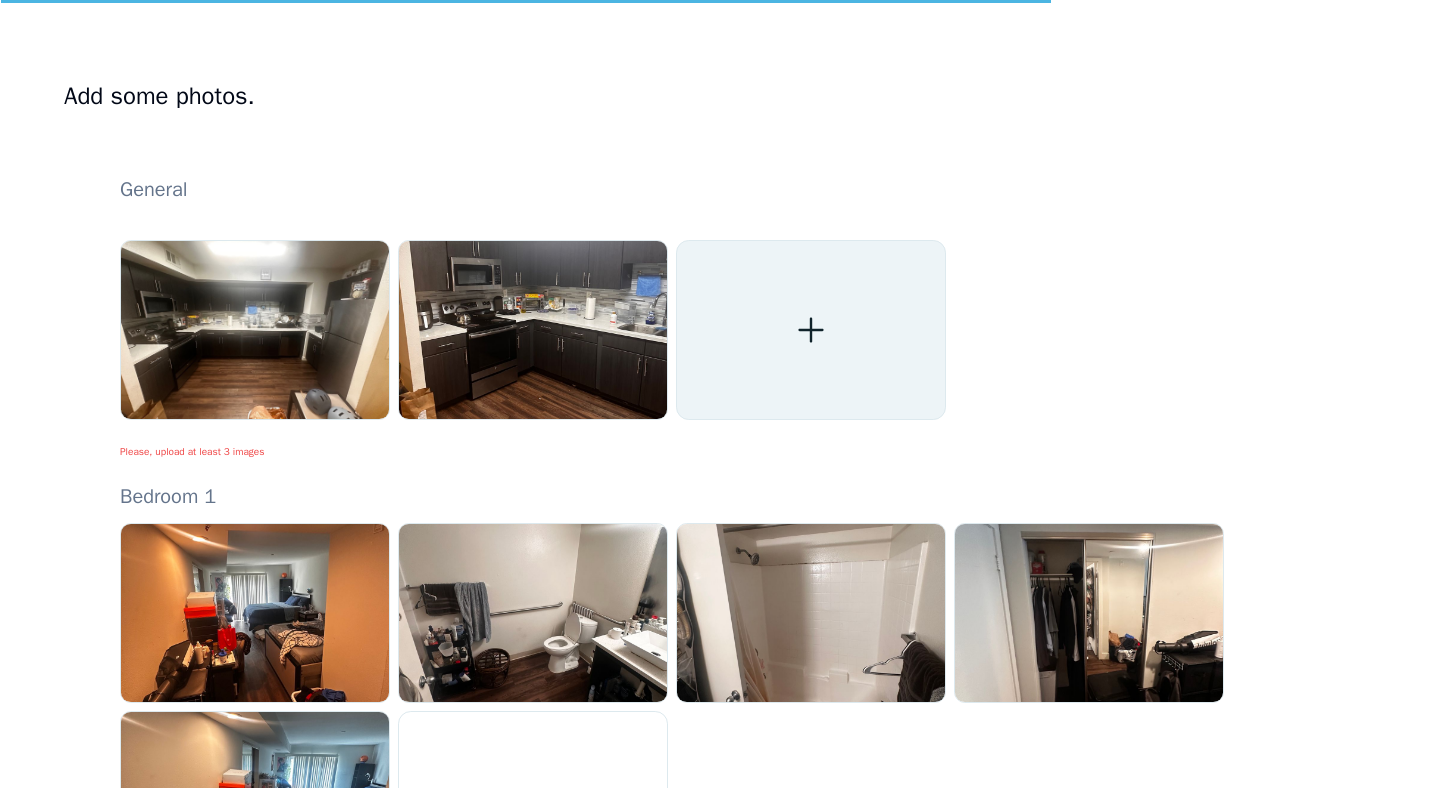 click at bounding box center (811, 330) 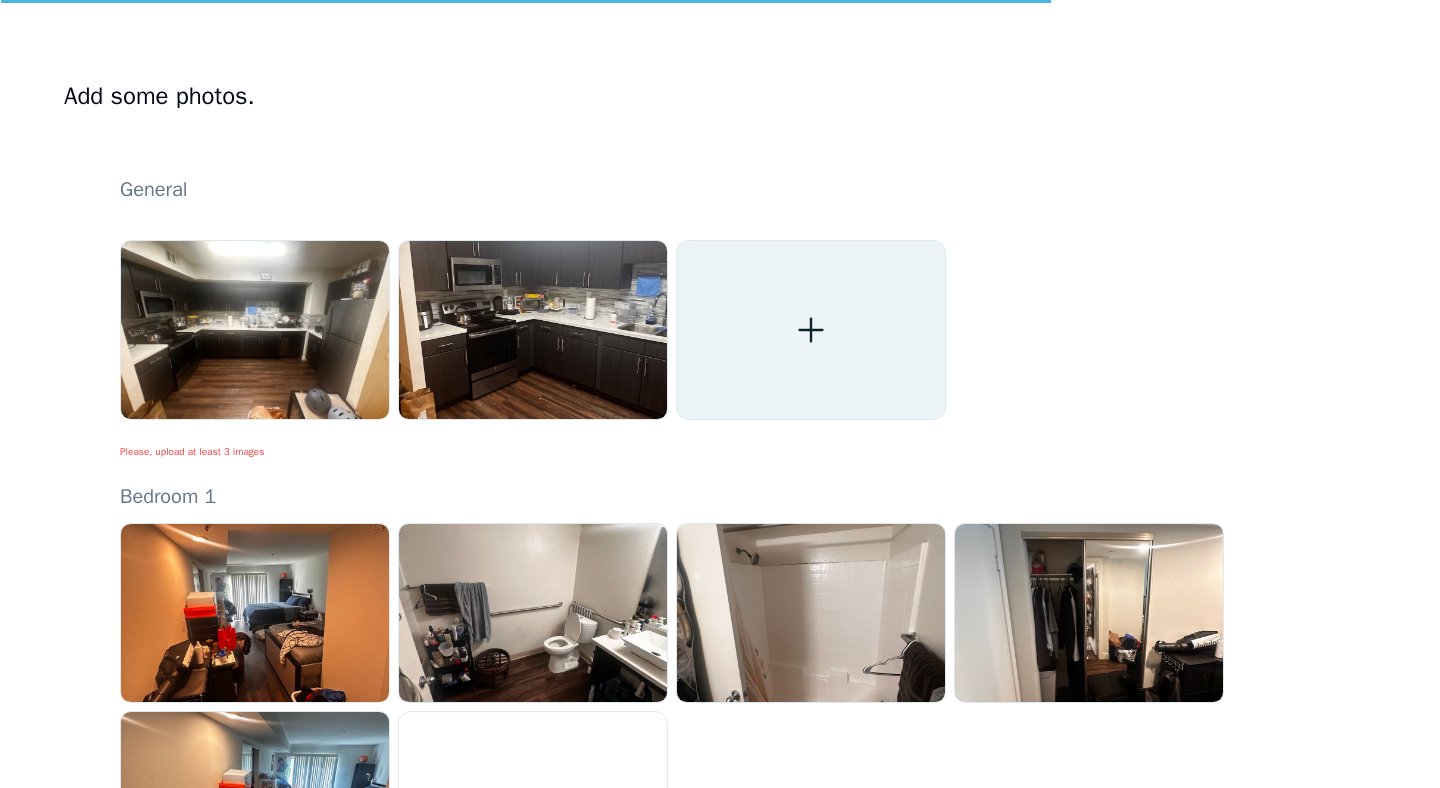 click at bounding box center [811, 330] 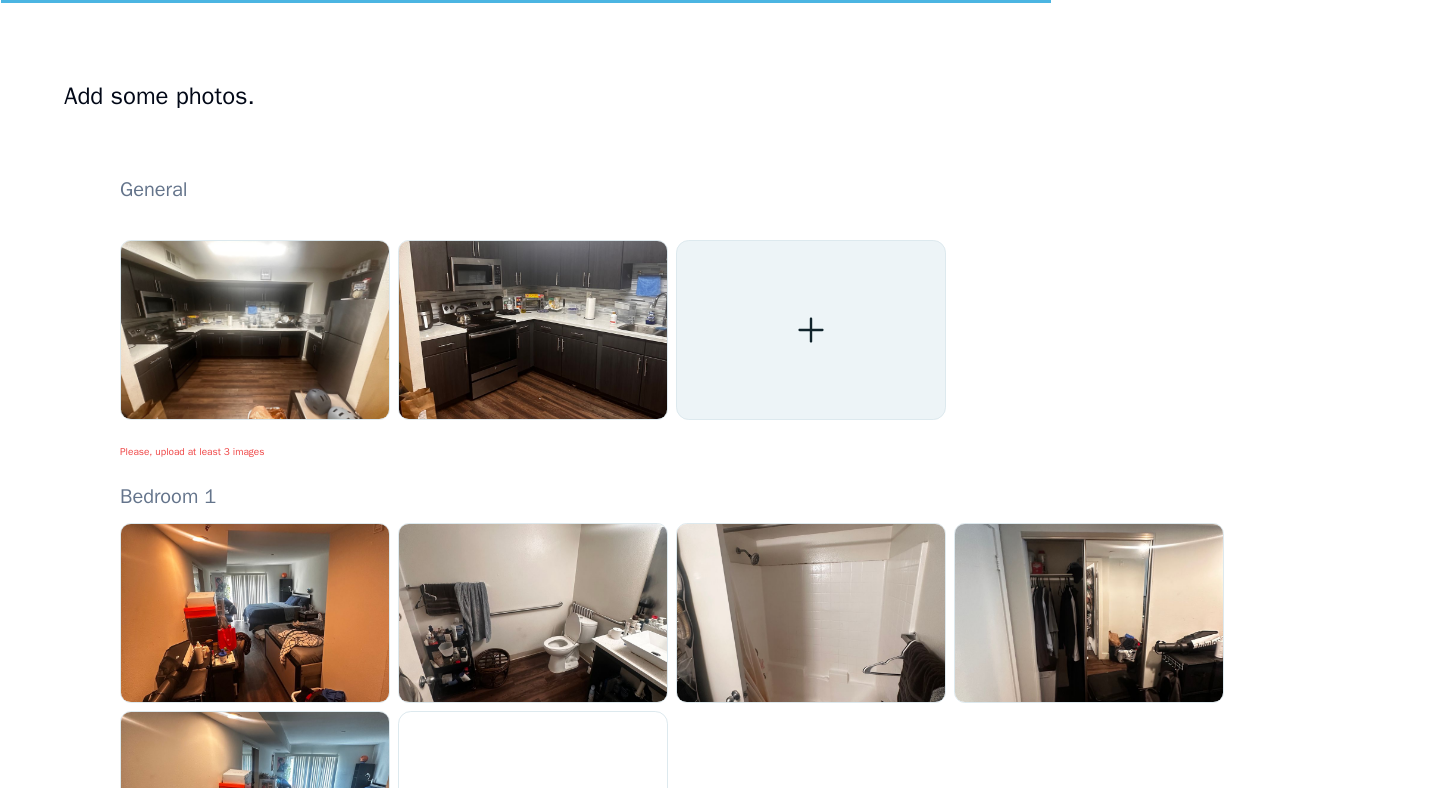 click 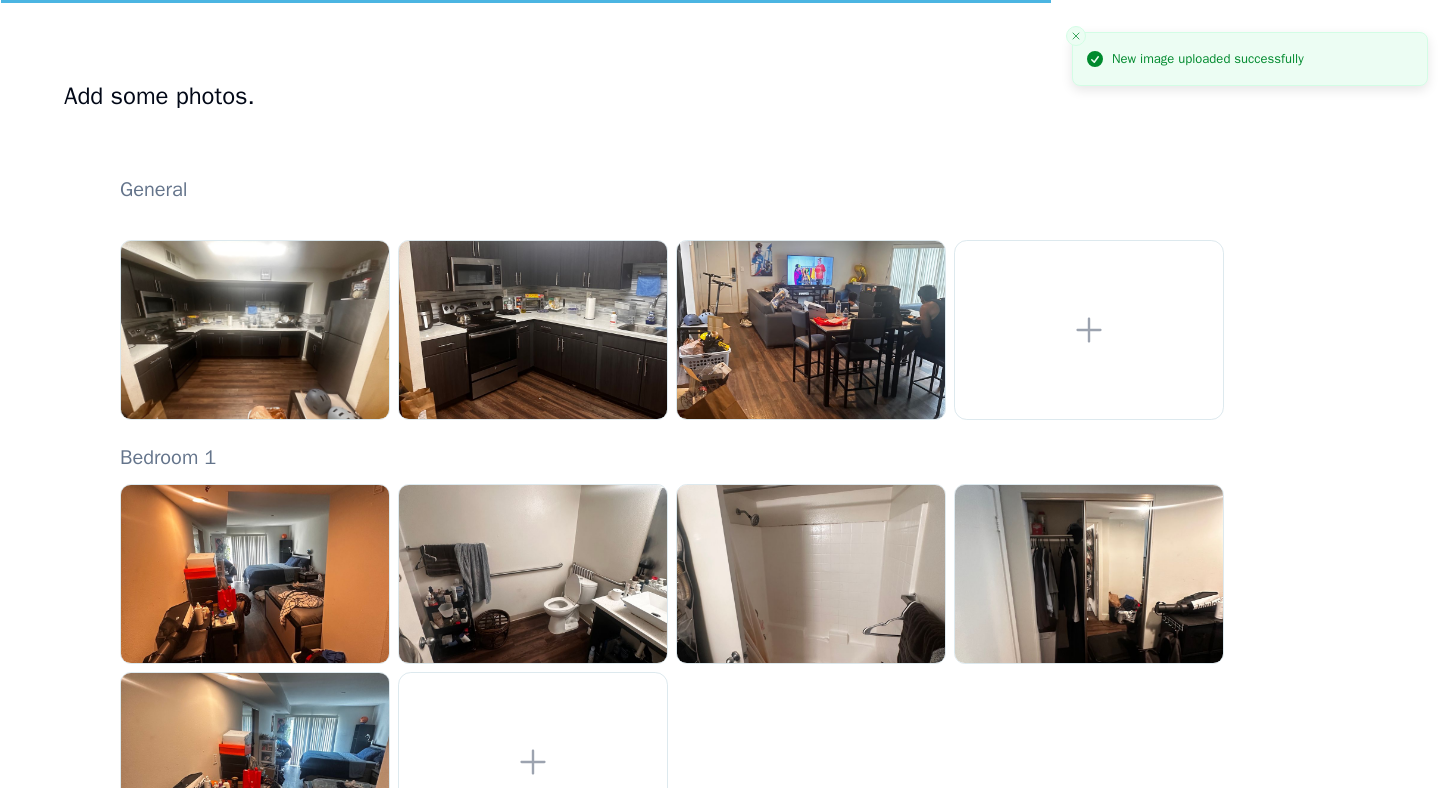 scroll, scrollTop: 173, scrollLeft: 0, axis: vertical 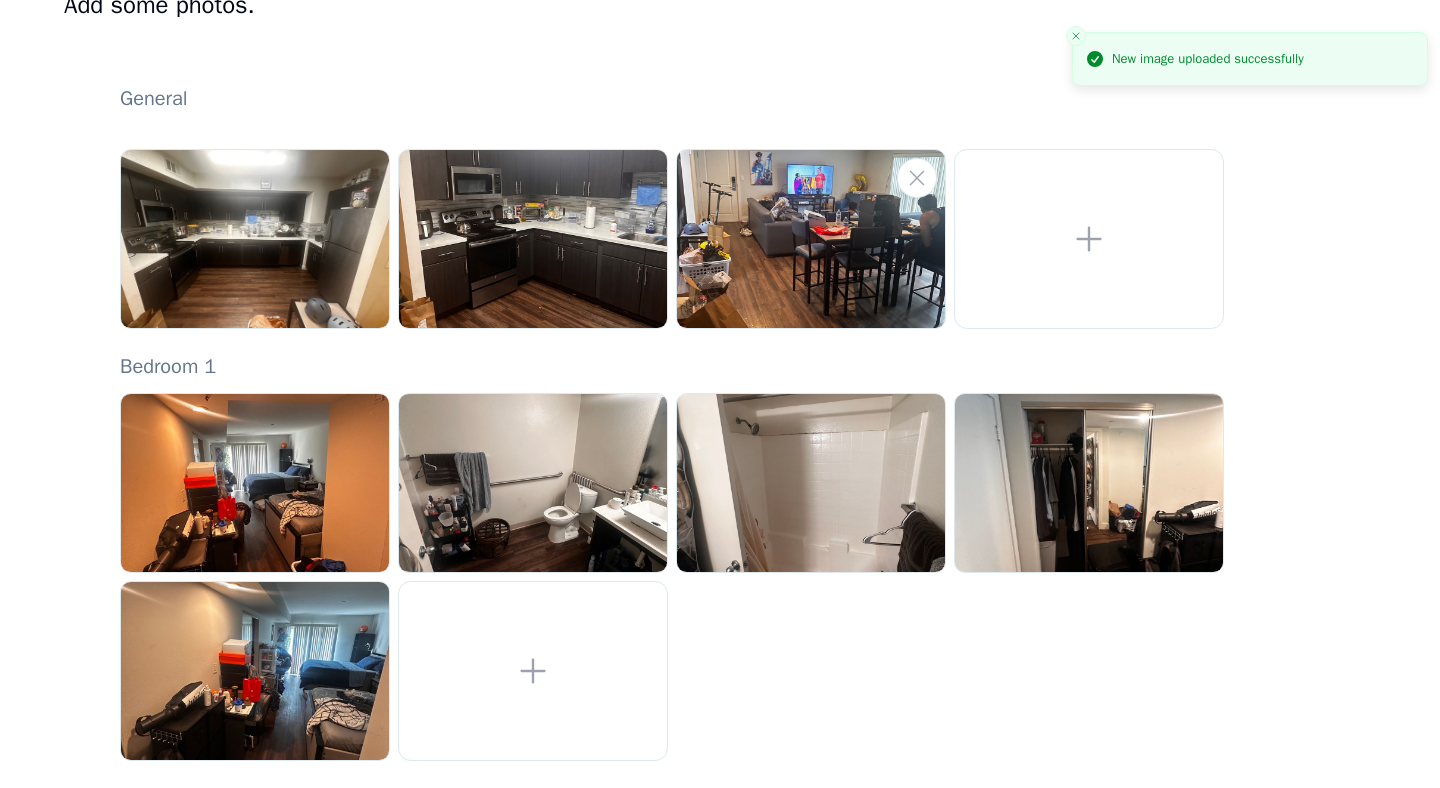 click at bounding box center (811, 239) 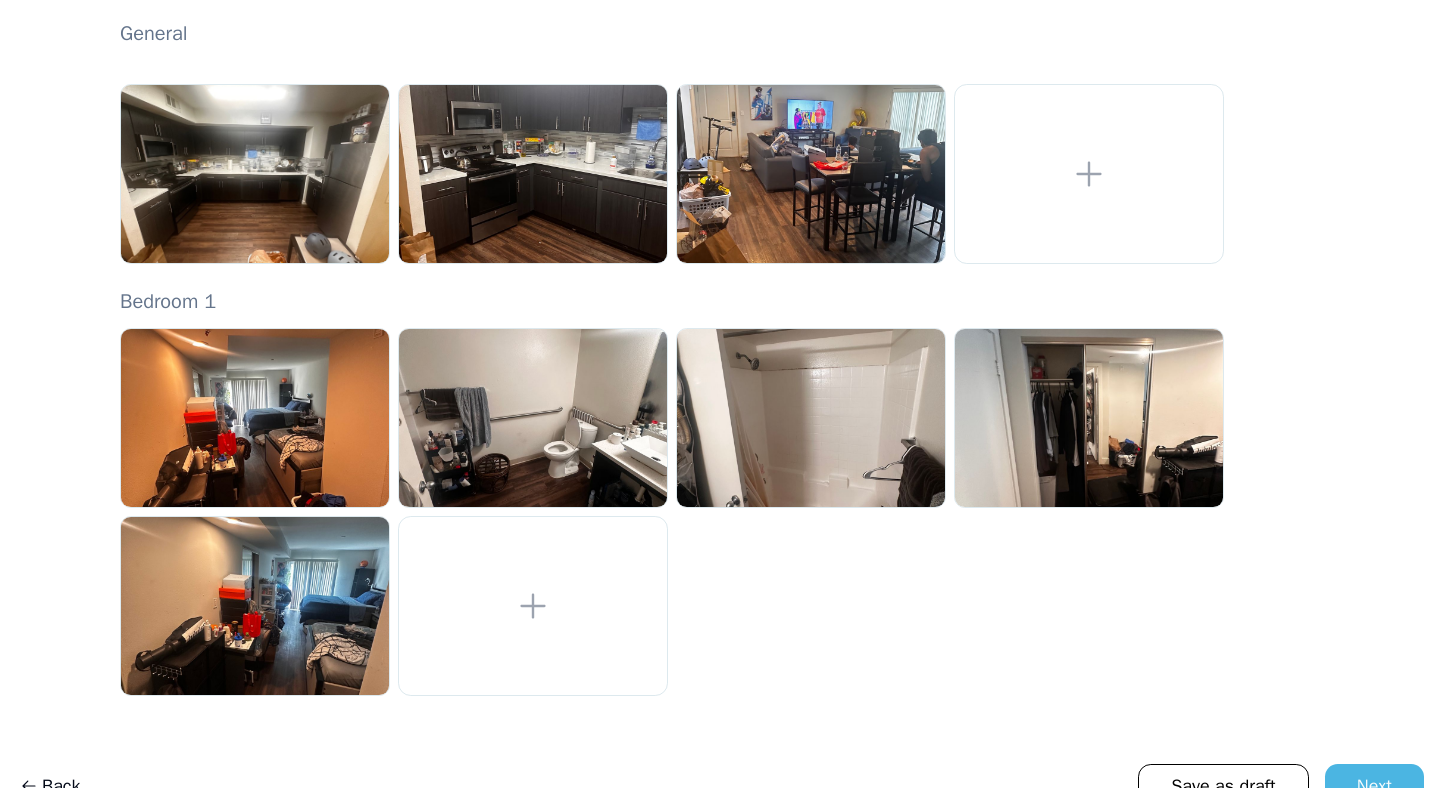 scroll, scrollTop: 274, scrollLeft: 0, axis: vertical 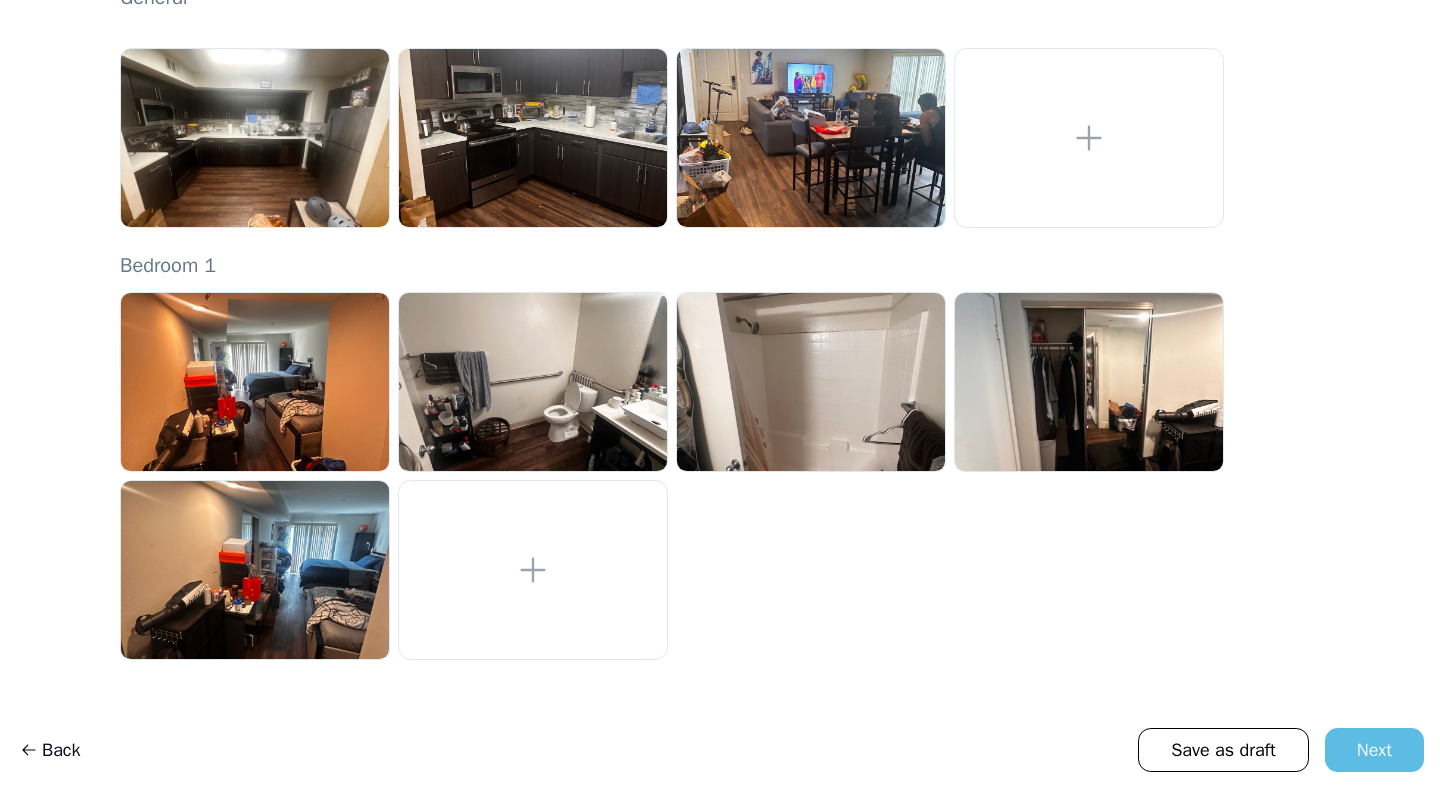 click on "Next" at bounding box center (1374, 750) 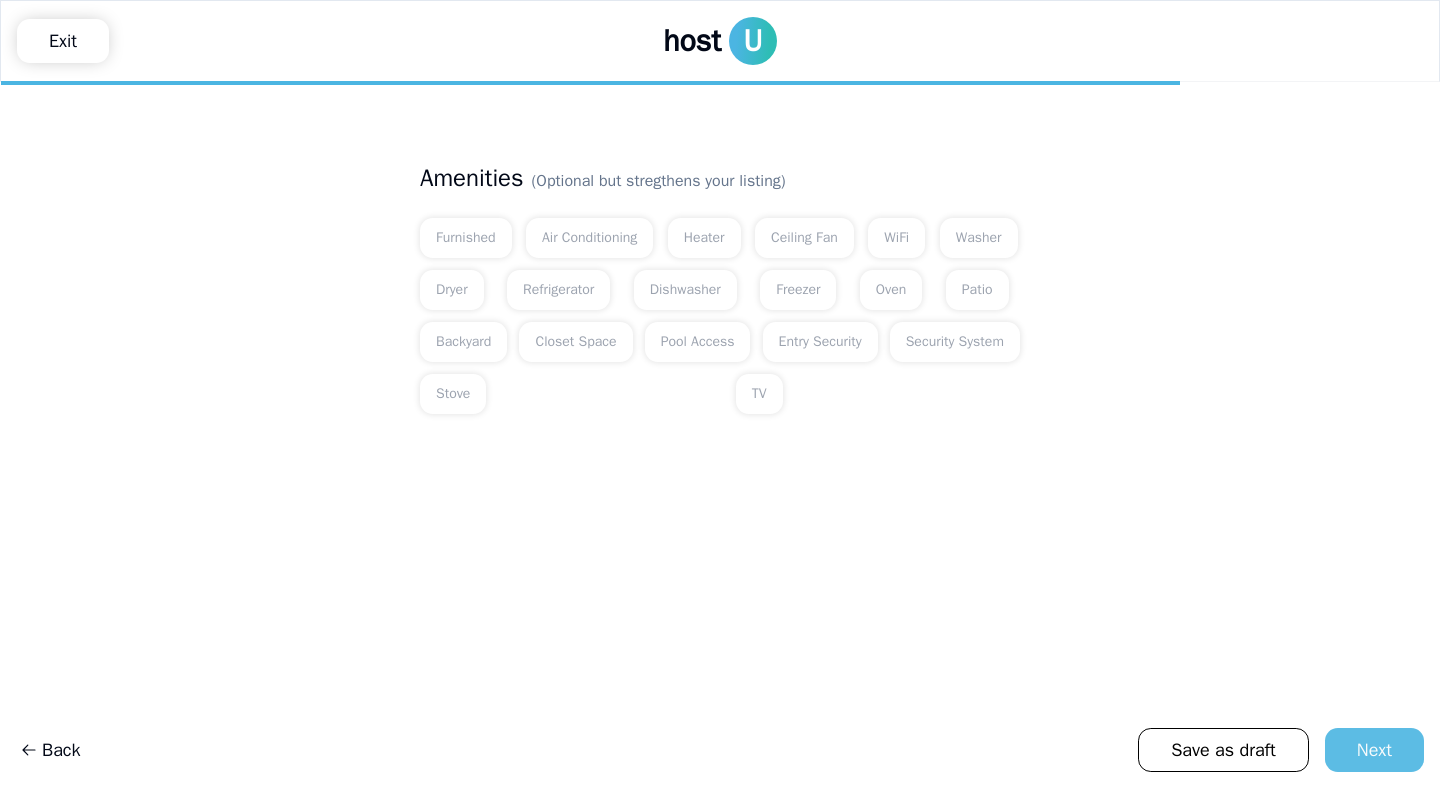 scroll, scrollTop: 0, scrollLeft: 0, axis: both 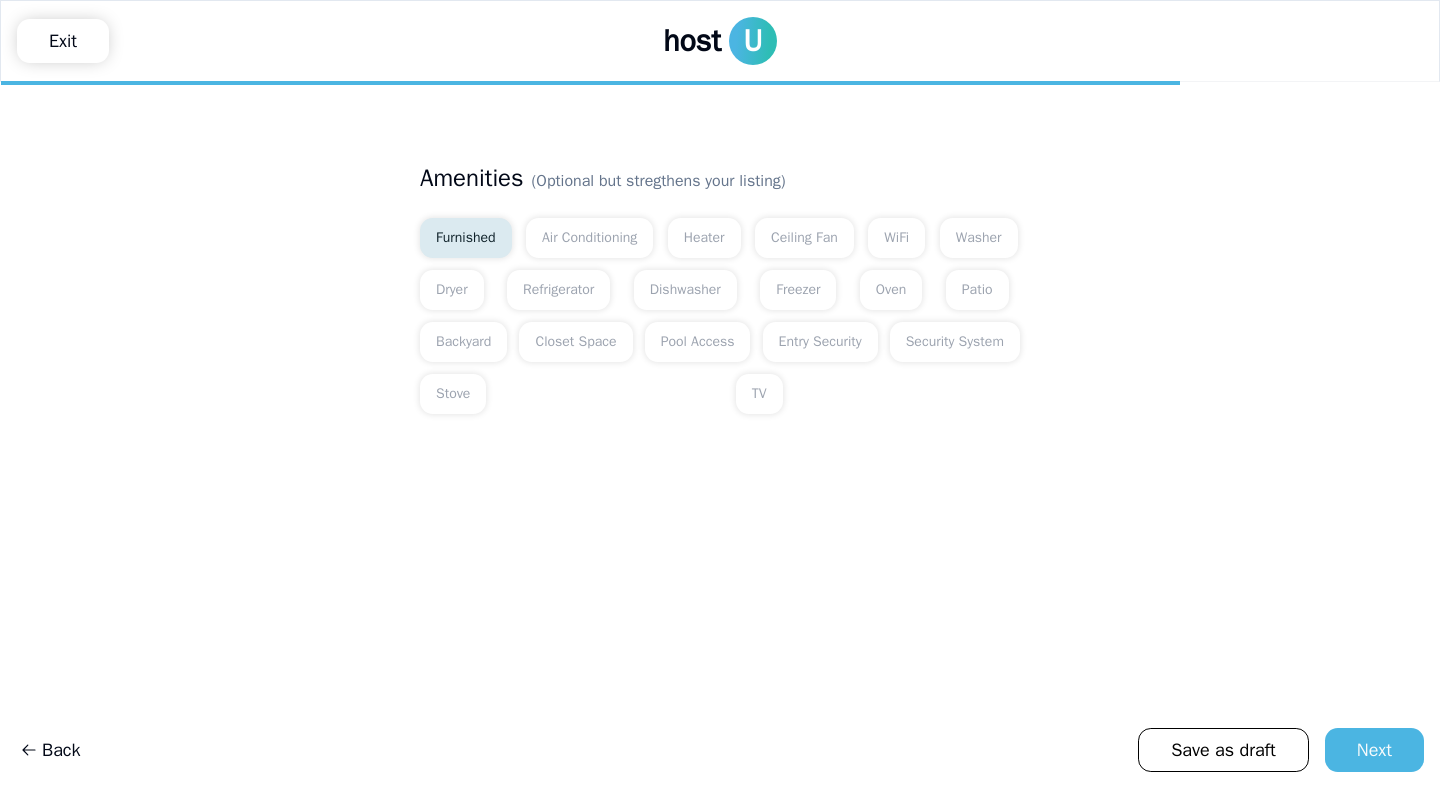 click on "Furnished" at bounding box center [466, 238] 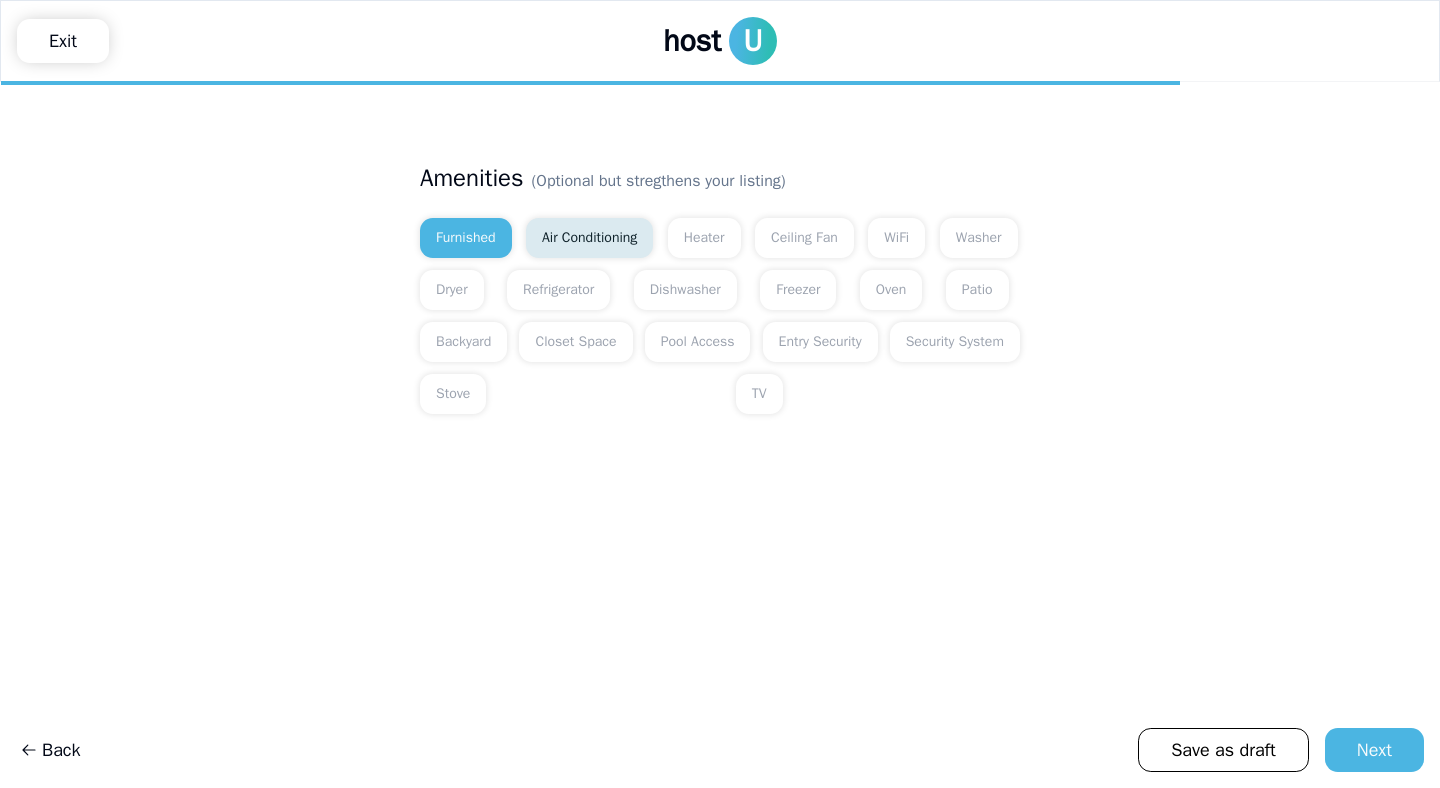 click on "Air Conditioning" at bounding box center [589, 238] 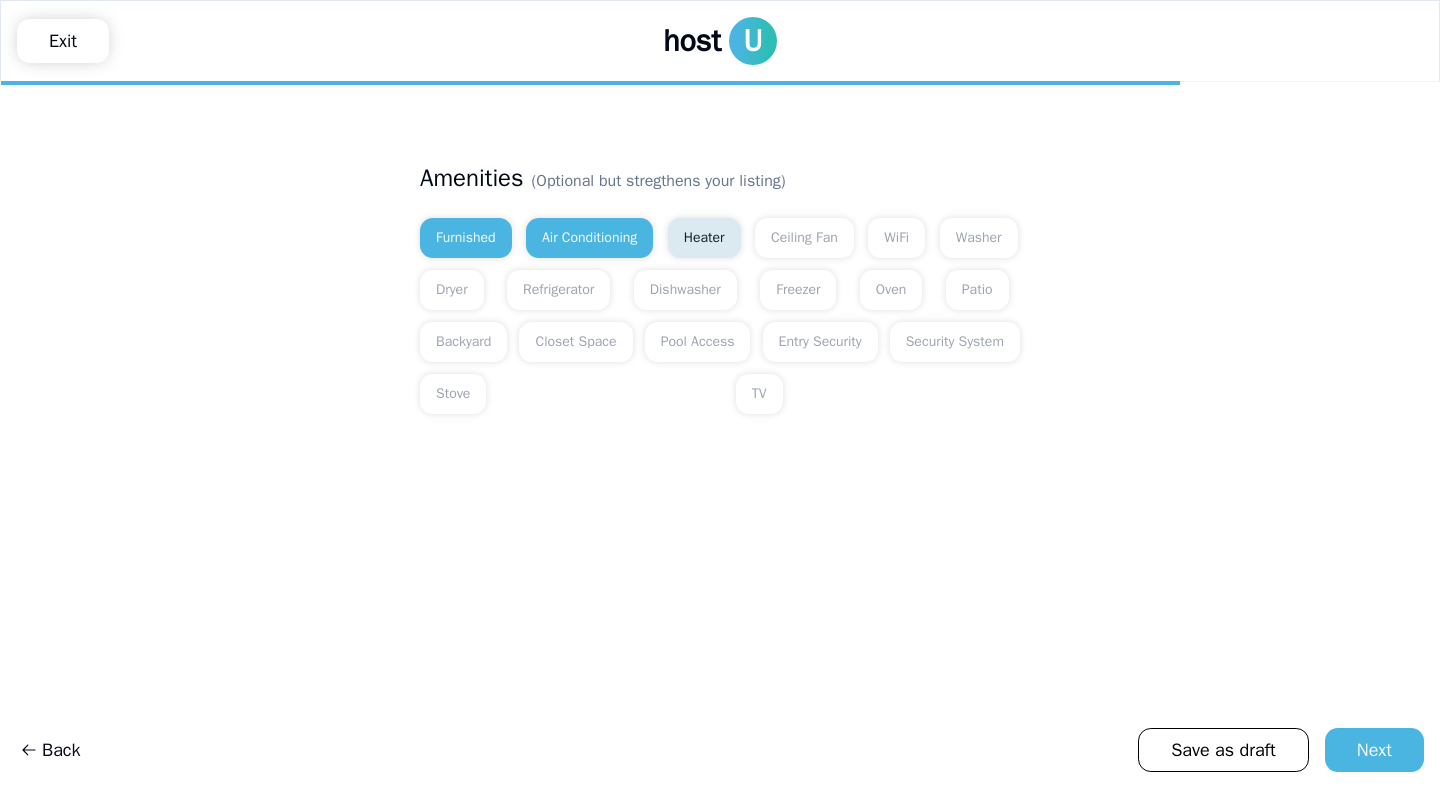 click on "Heater" at bounding box center [704, 238] 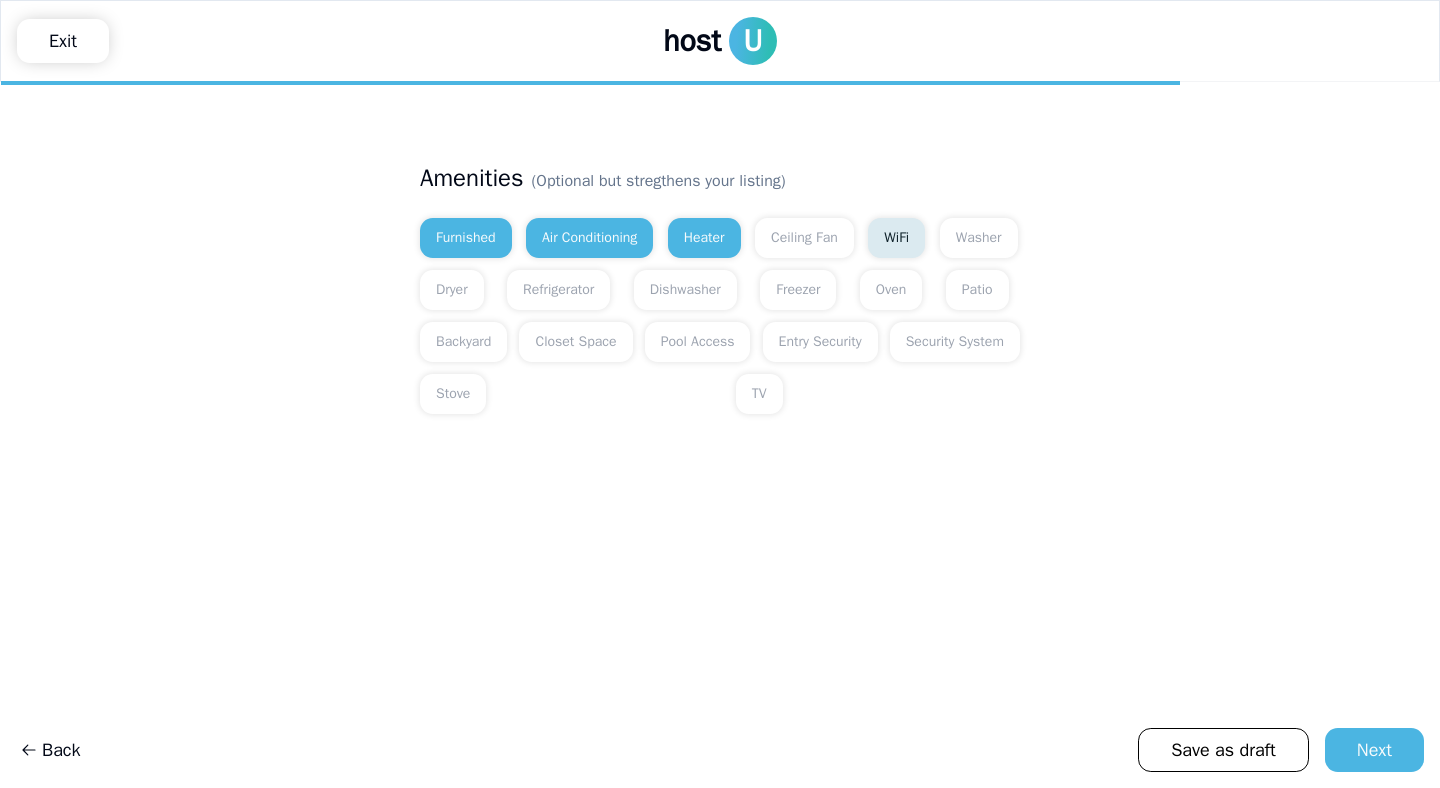 click on "WiFi" at bounding box center [896, 238] 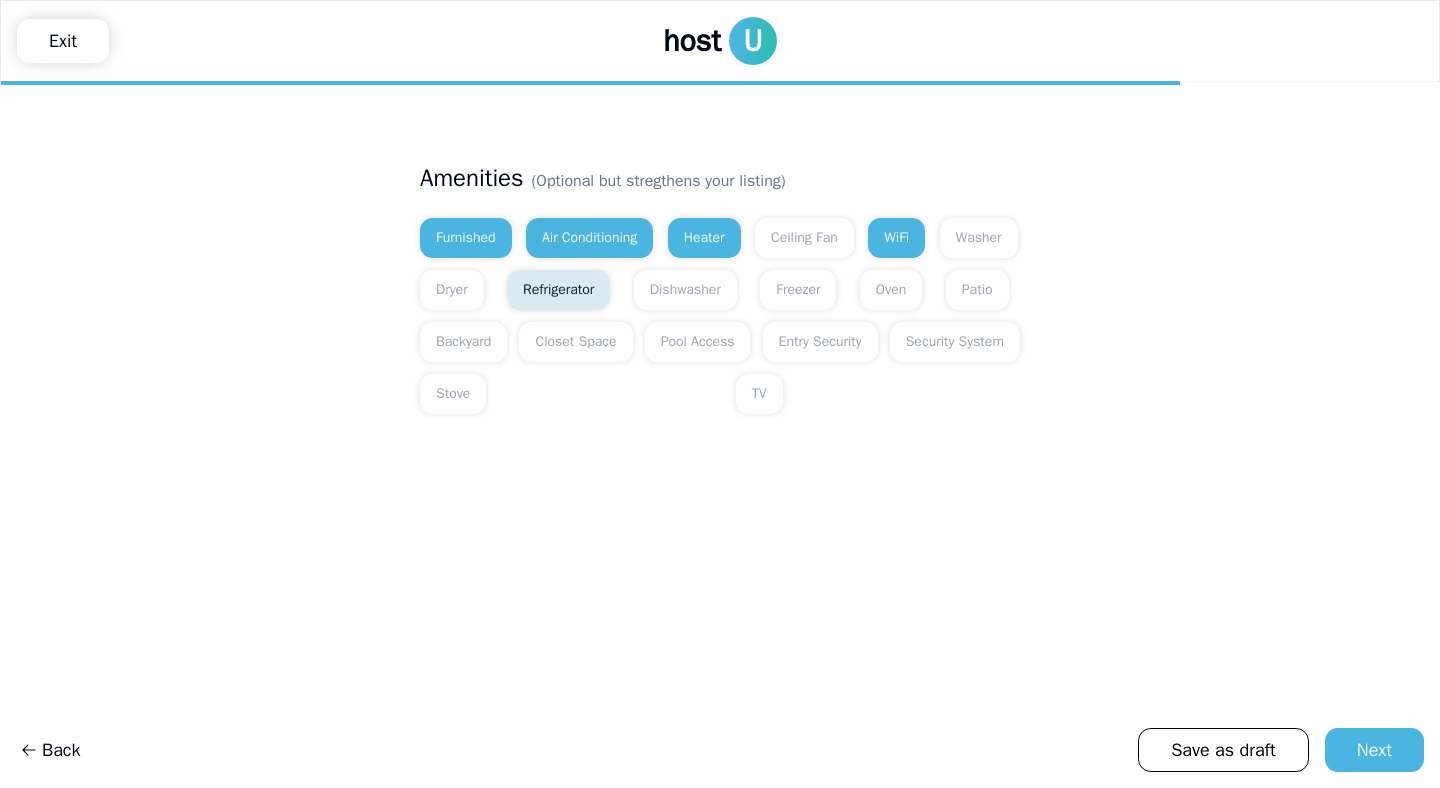 click on "Refrigerator" at bounding box center [558, 290] 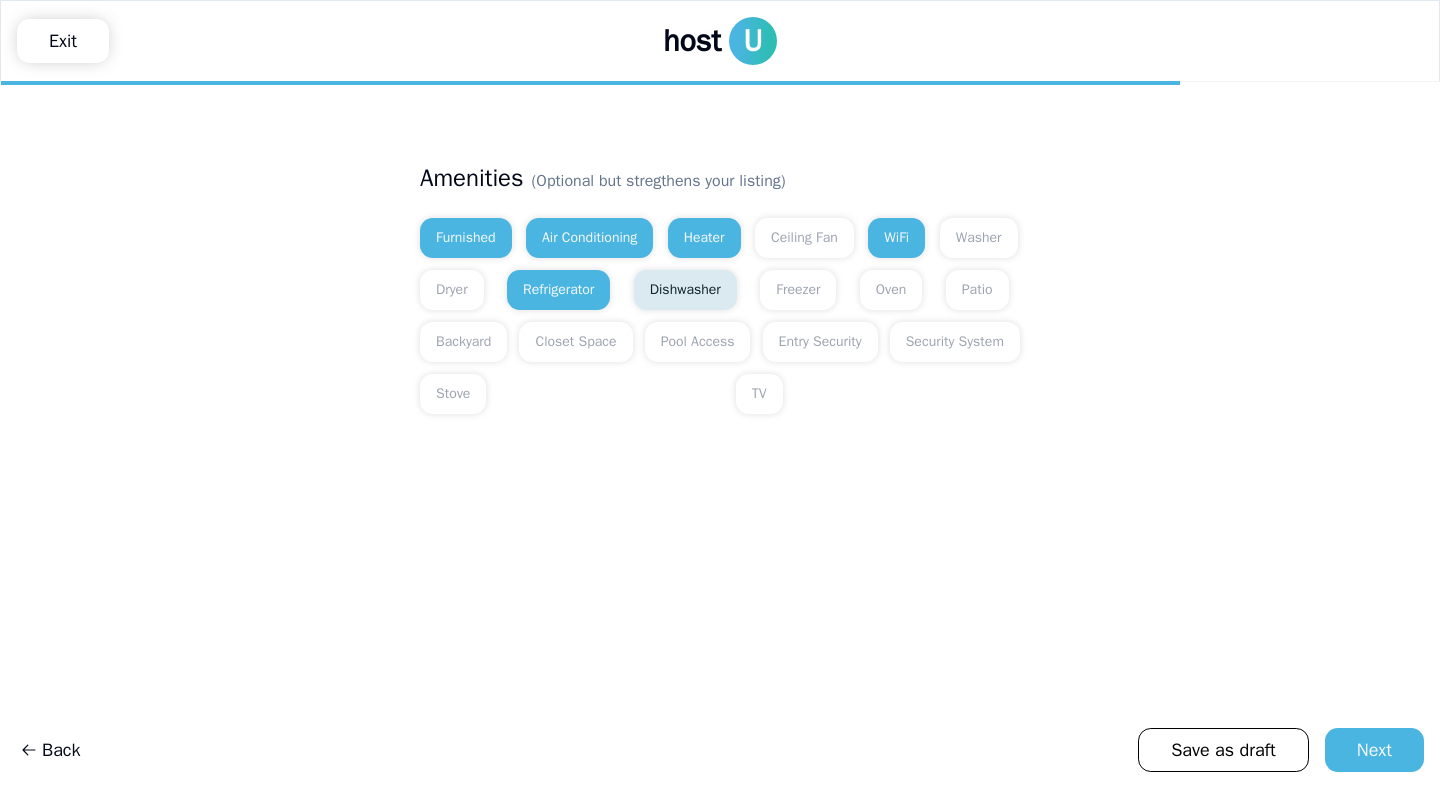 click on "Dishwasher" at bounding box center (685, 290) 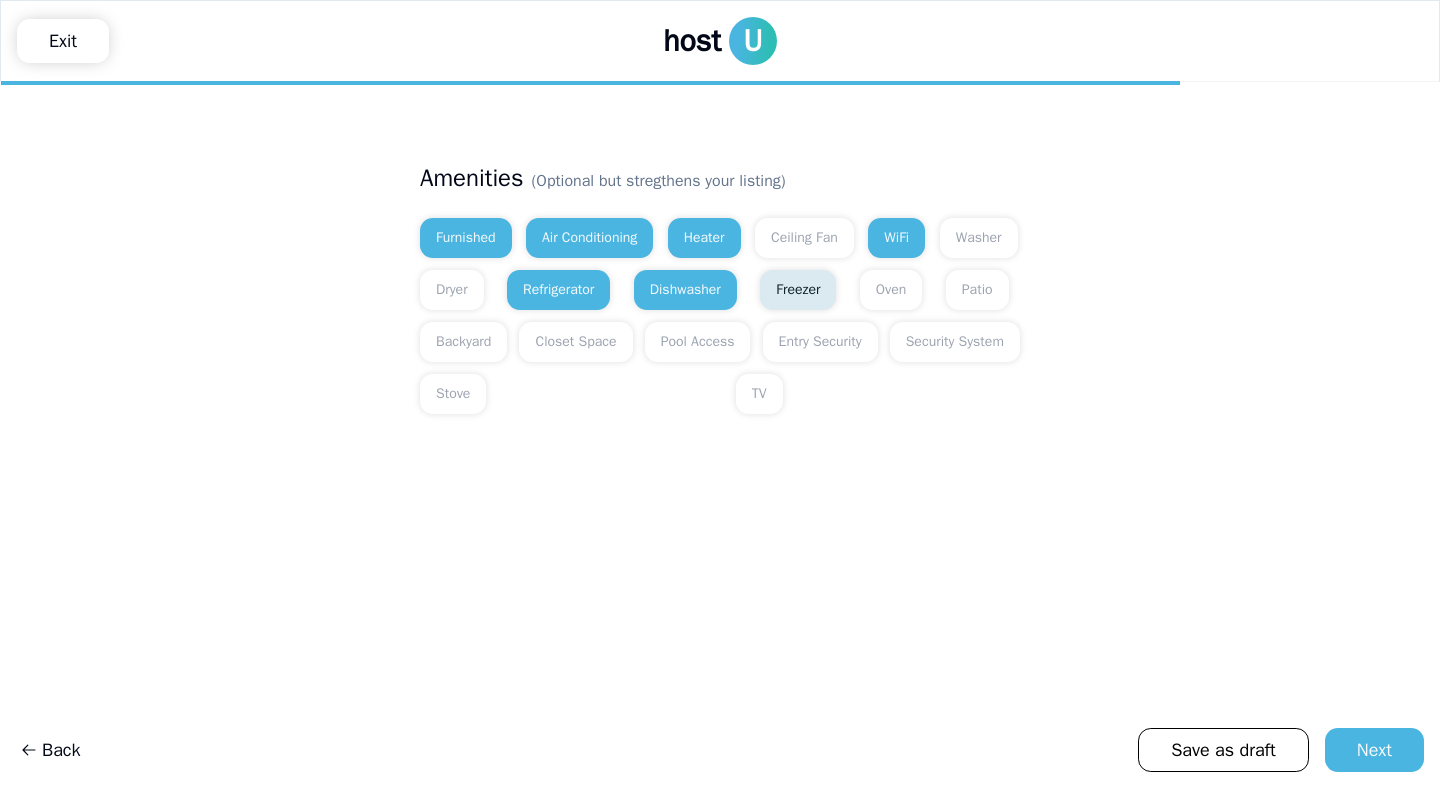 click on "Freezer" at bounding box center [798, 290] 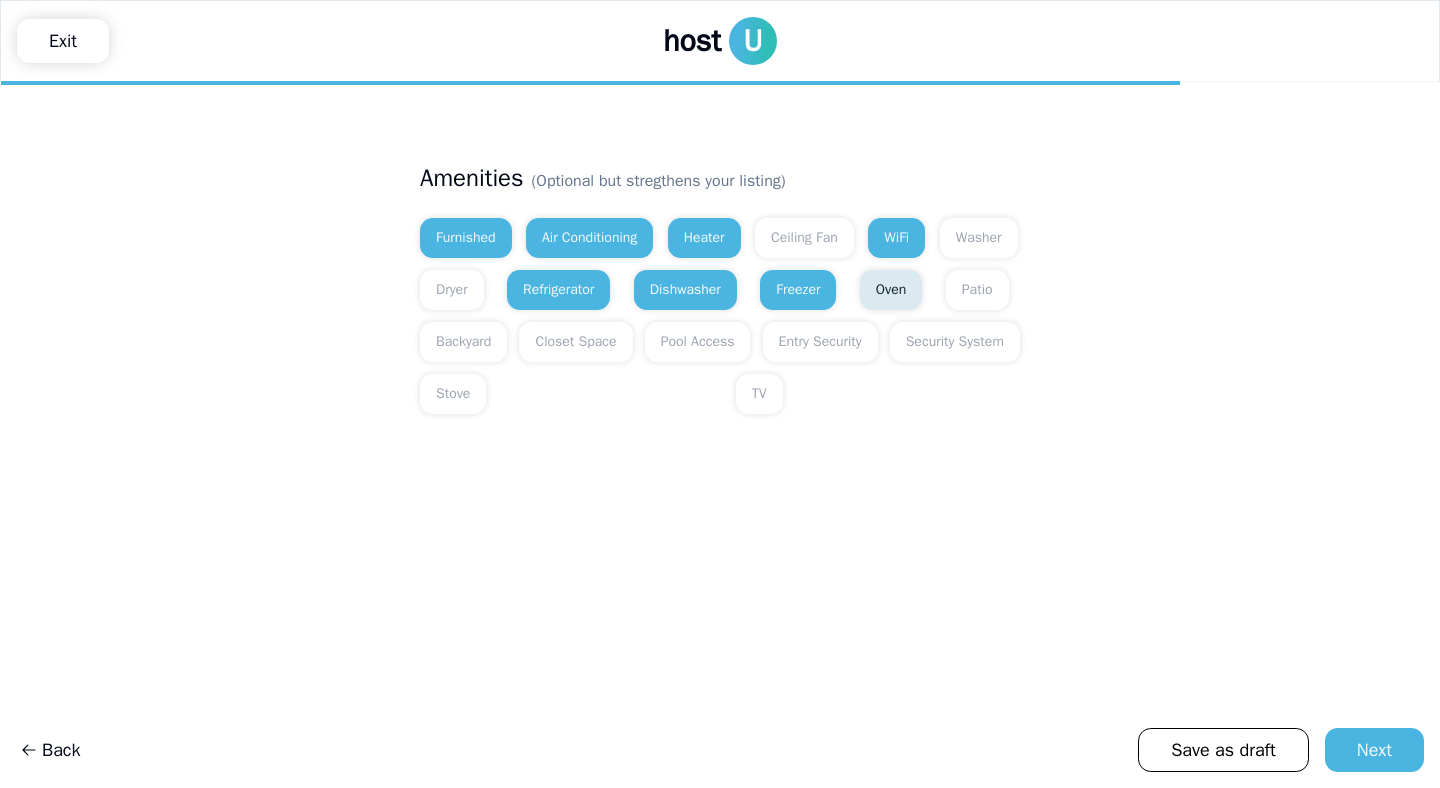 click on "Oven" at bounding box center [891, 290] 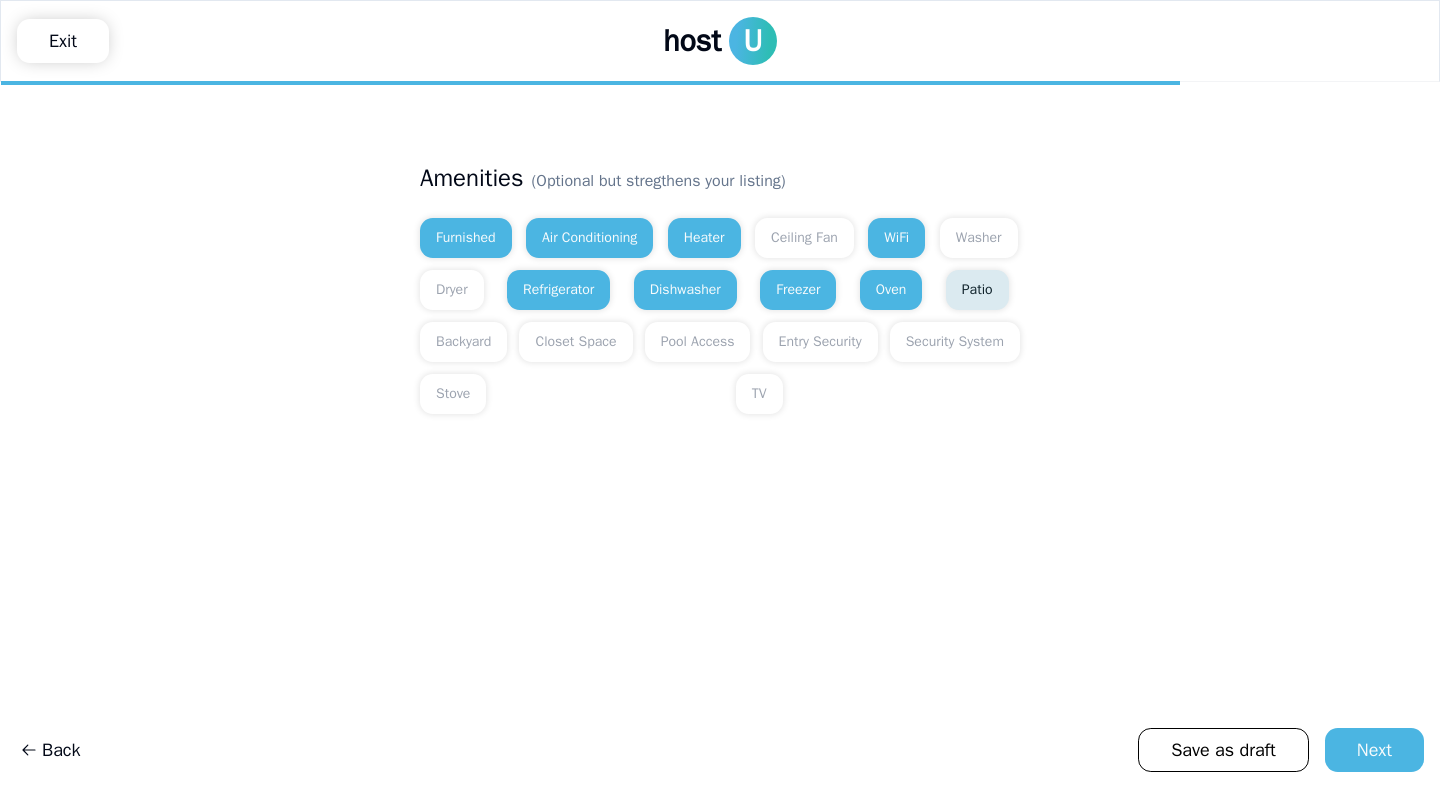 click on "Patio" at bounding box center (977, 290) 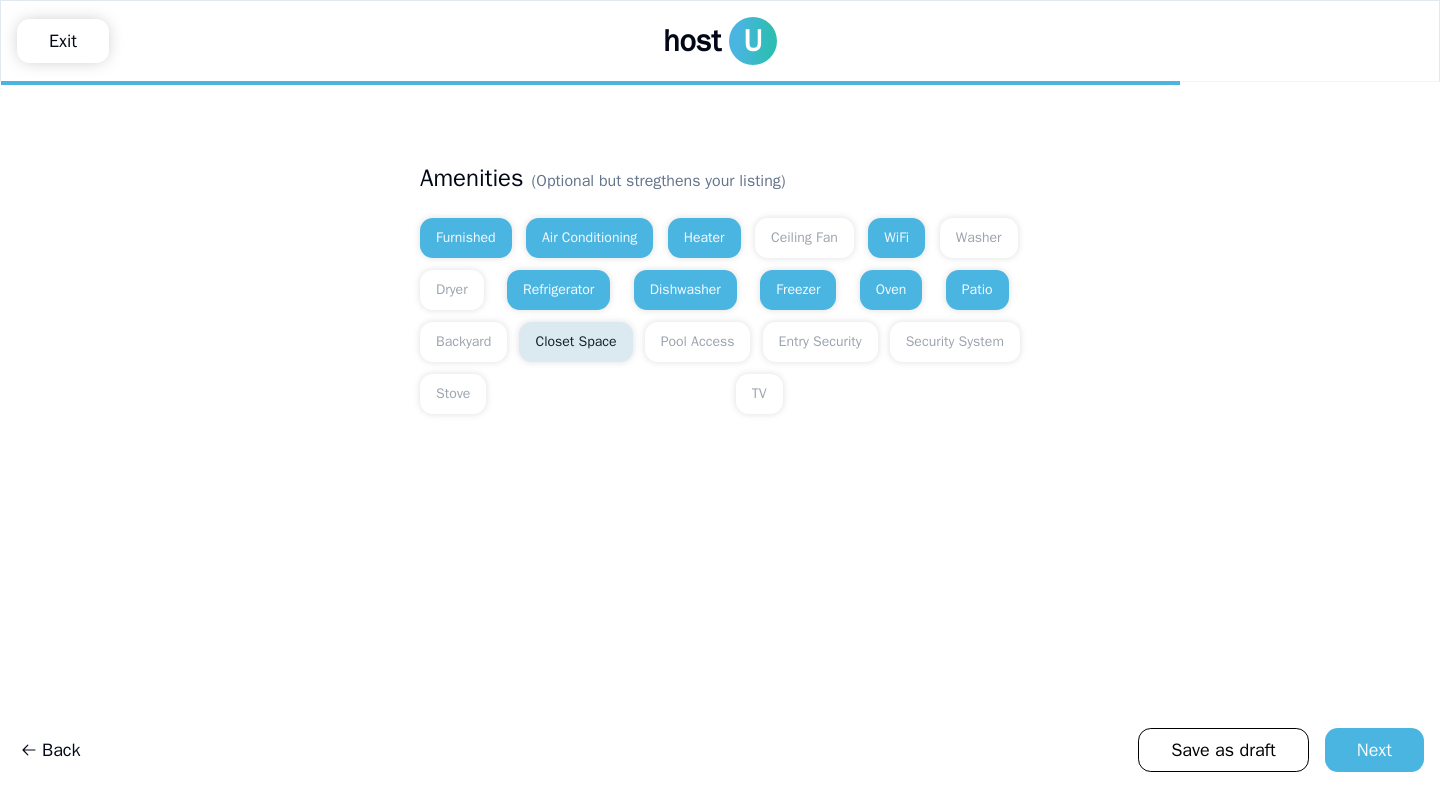 click on "Closet Space" at bounding box center [575, 342] 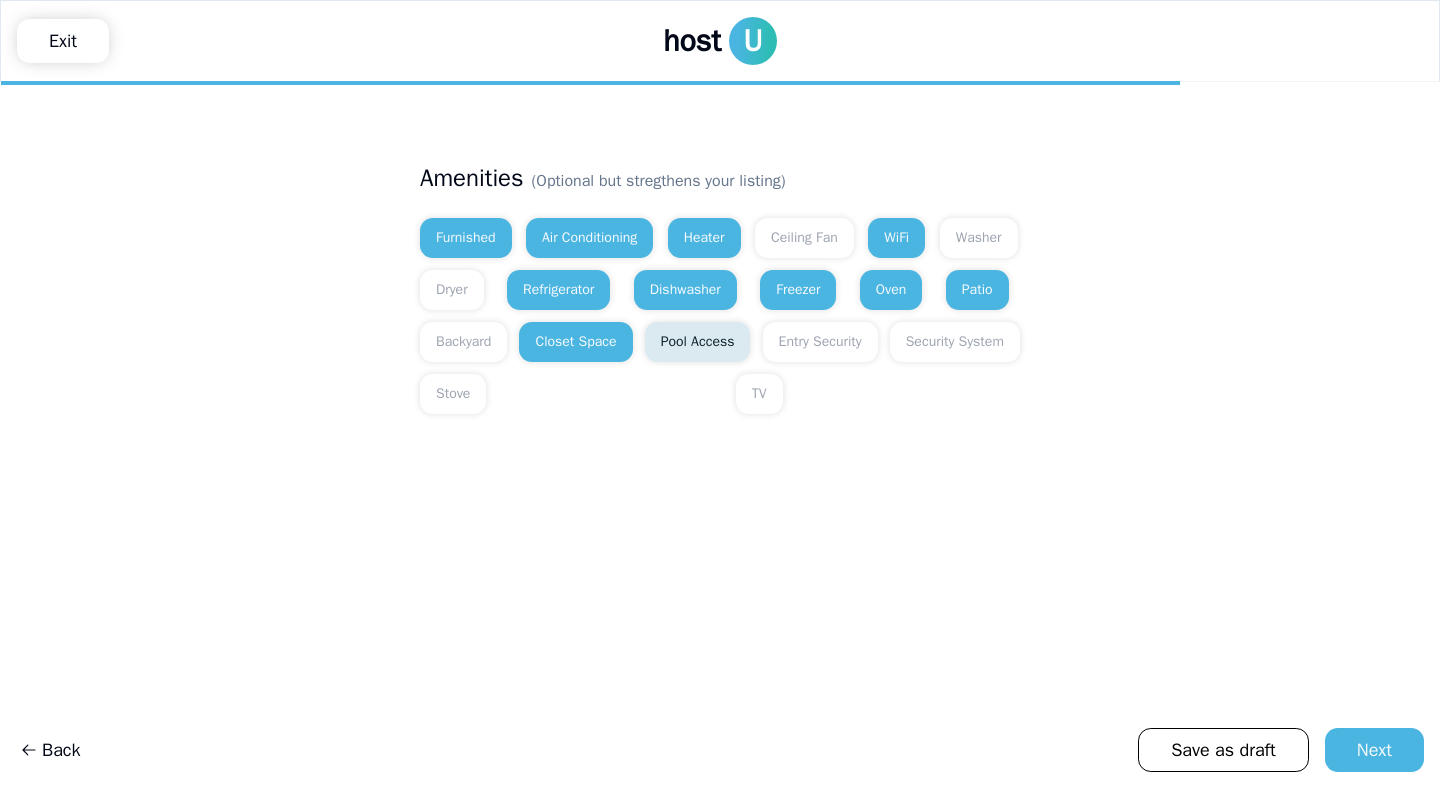click on "Pool Access" at bounding box center (698, 342) 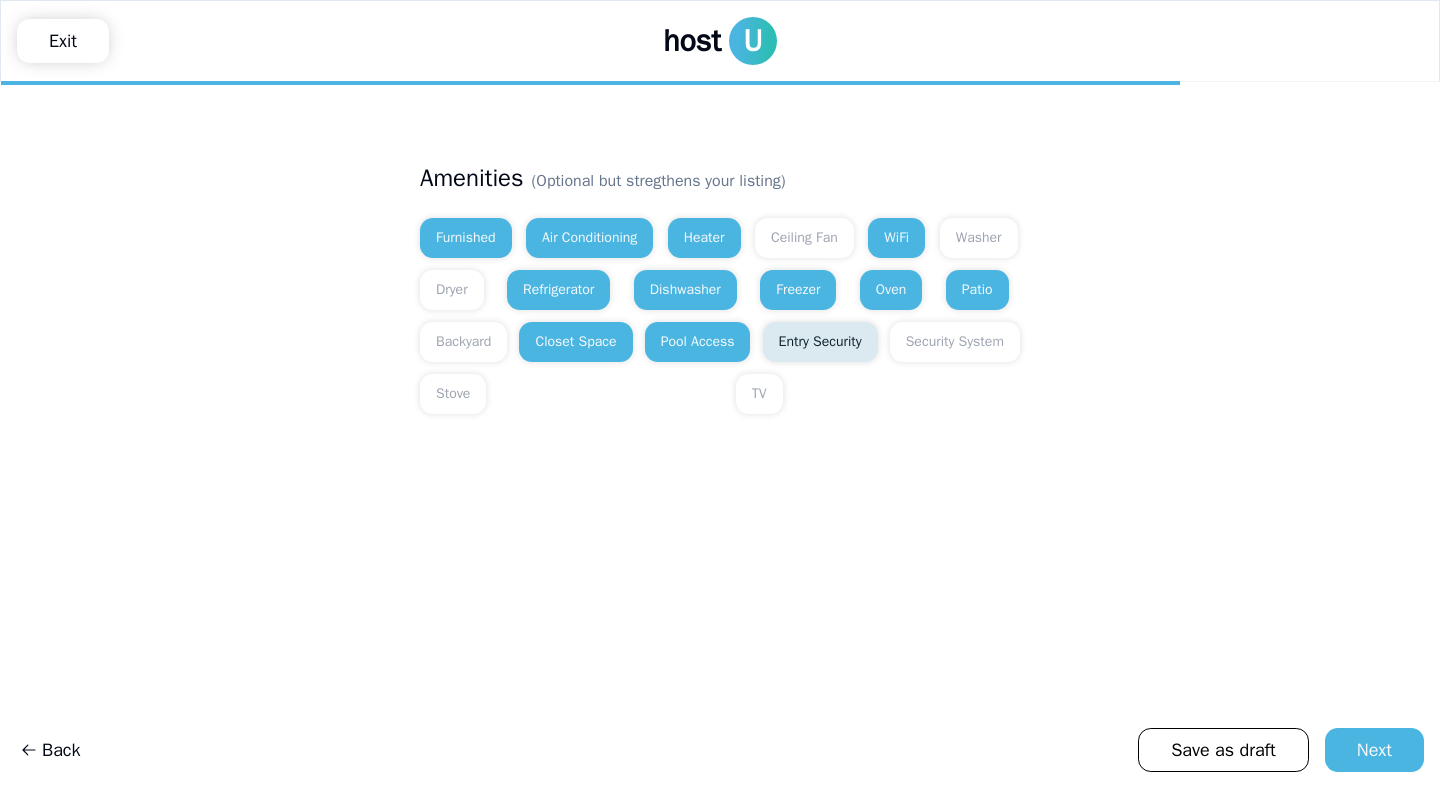 click on "Entry Security" at bounding box center (820, 342) 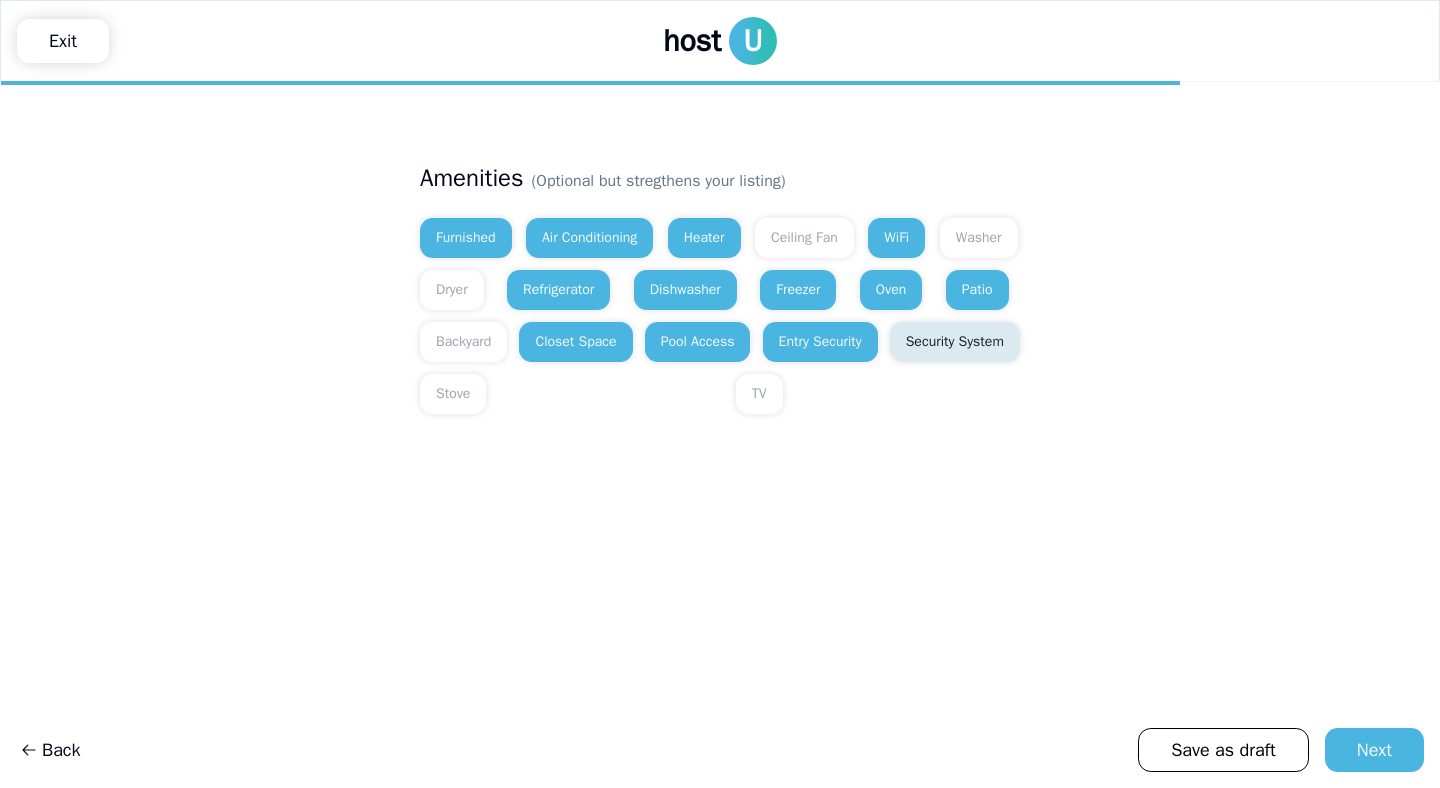 click on "Security System" at bounding box center (955, 342) 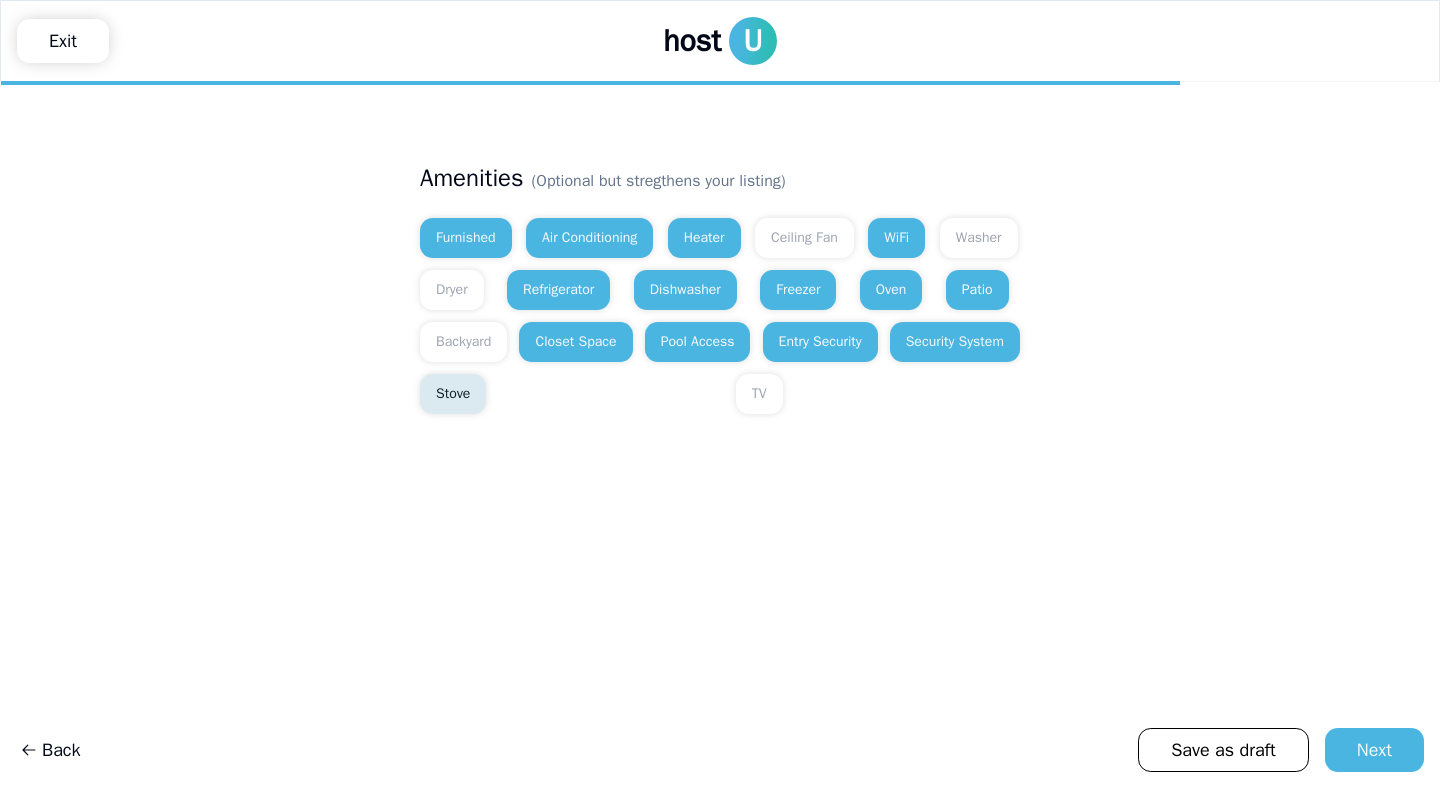 click on "Stove" at bounding box center [453, 394] 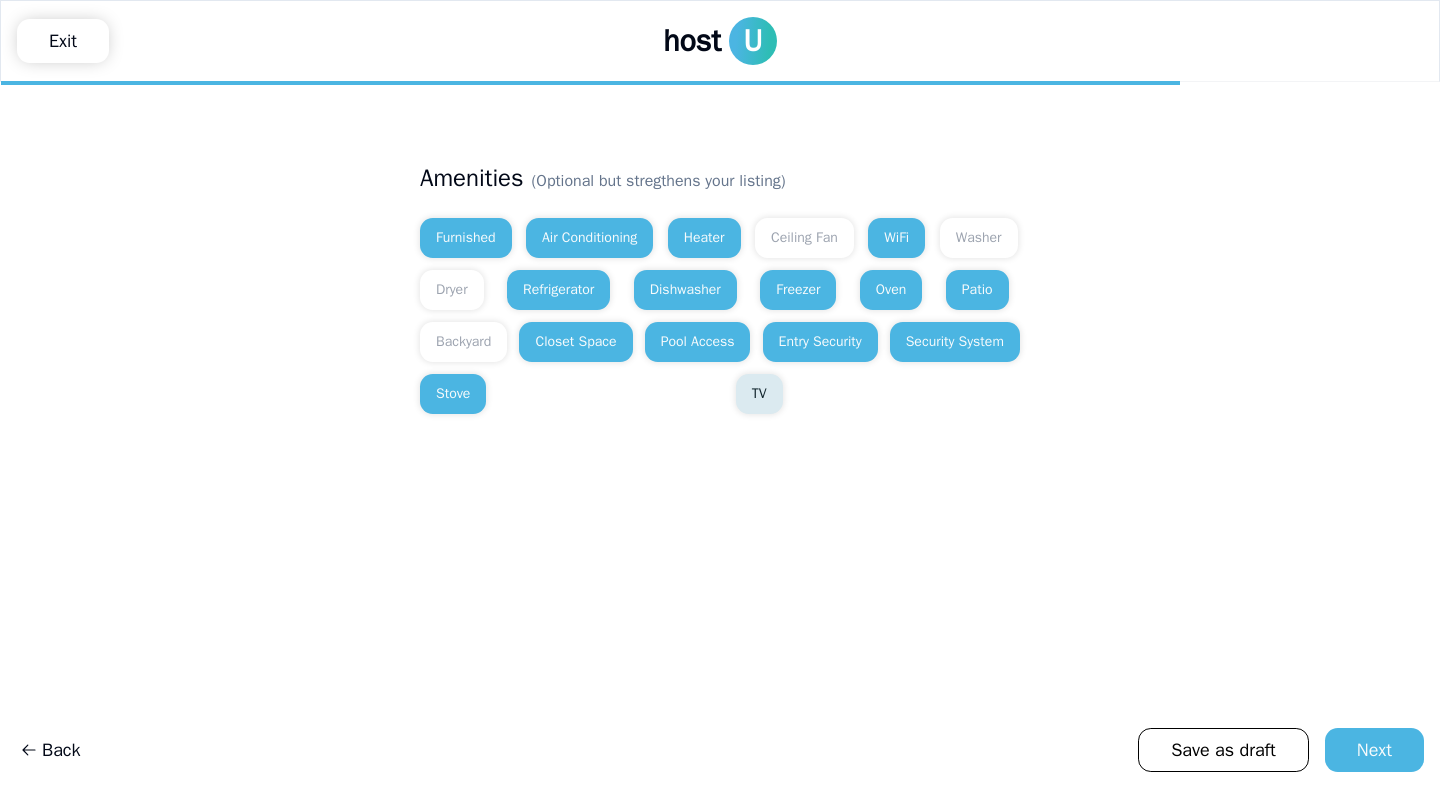 click on "TV" at bounding box center [759, 394] 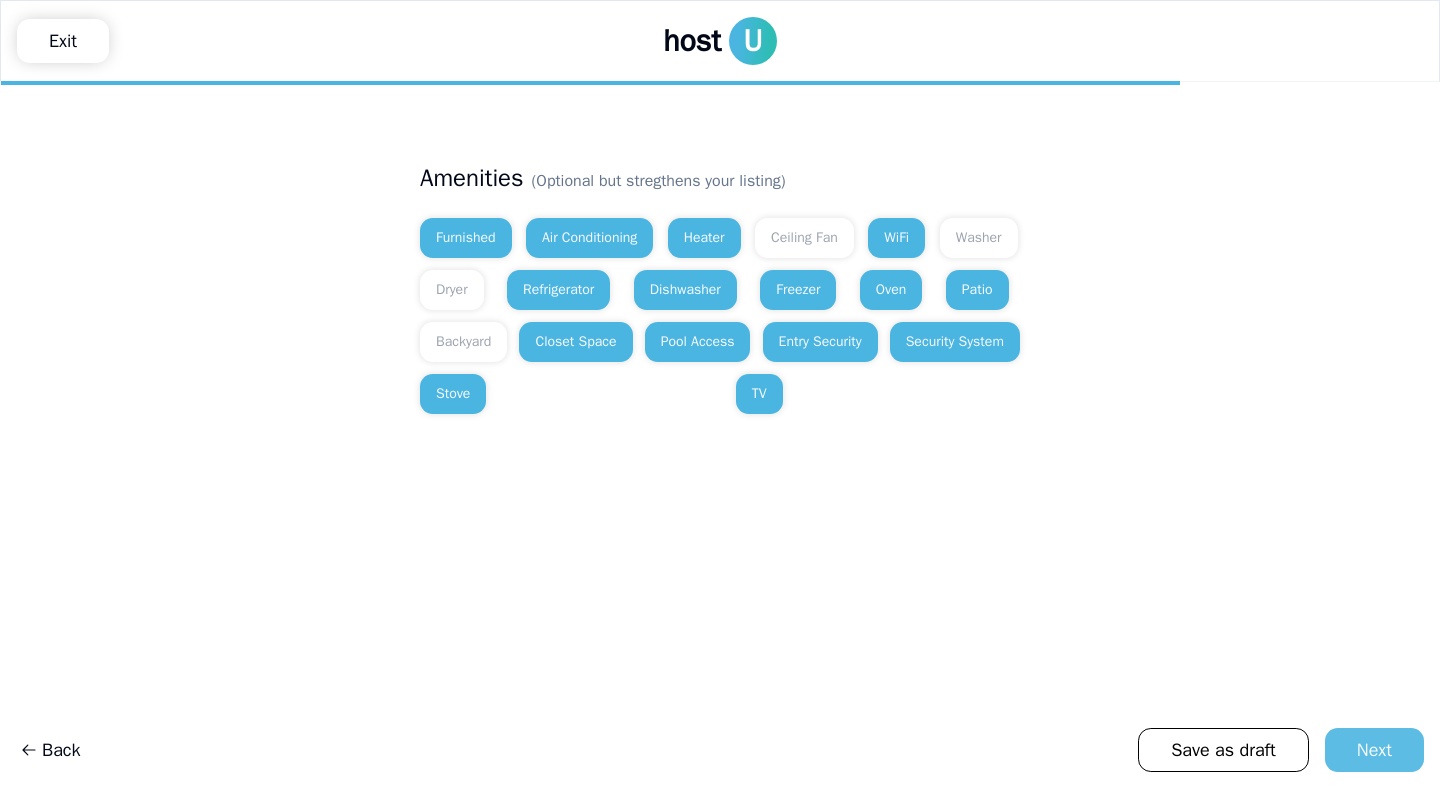 click on "Next" at bounding box center [1374, 750] 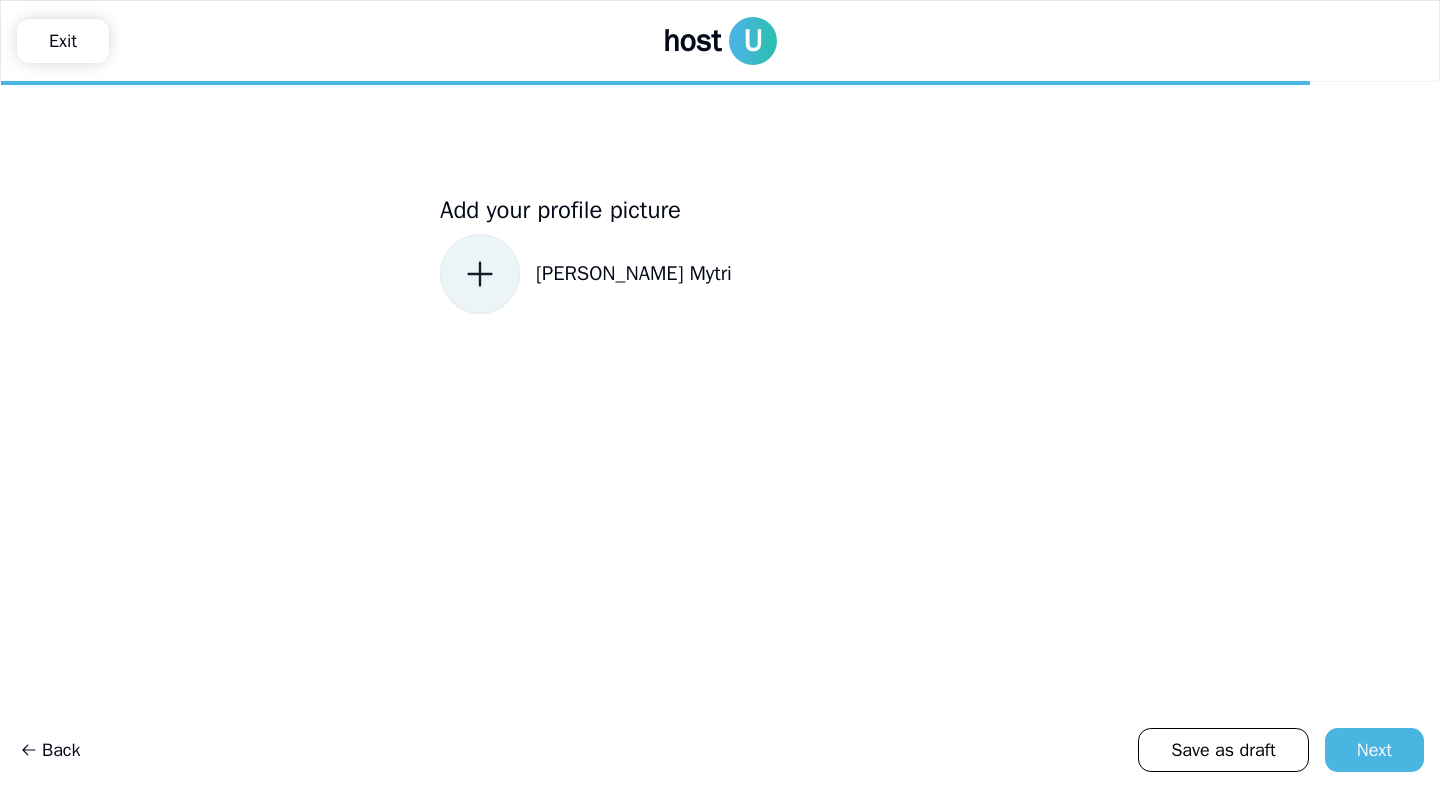 click 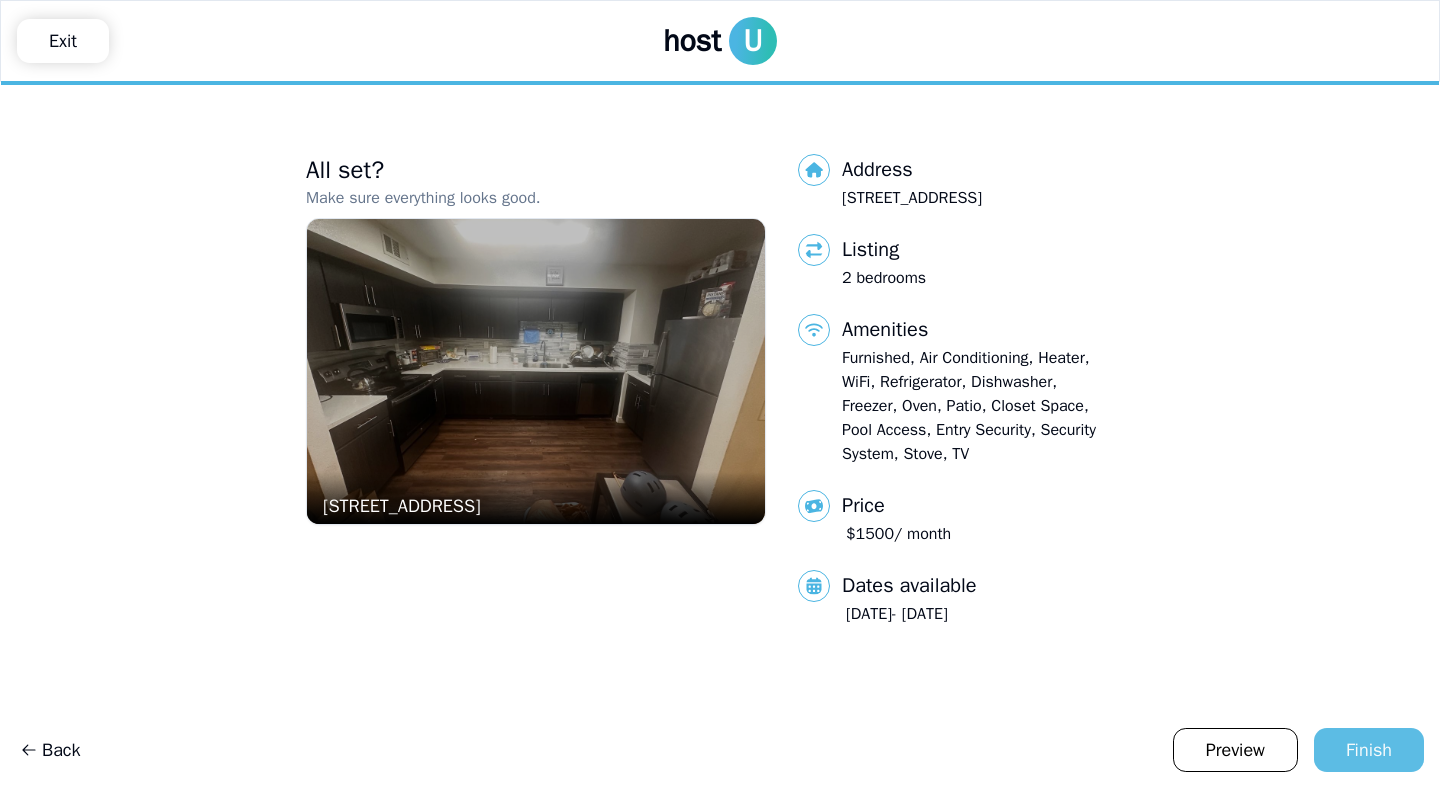 click on "Finish" at bounding box center [1369, 750] 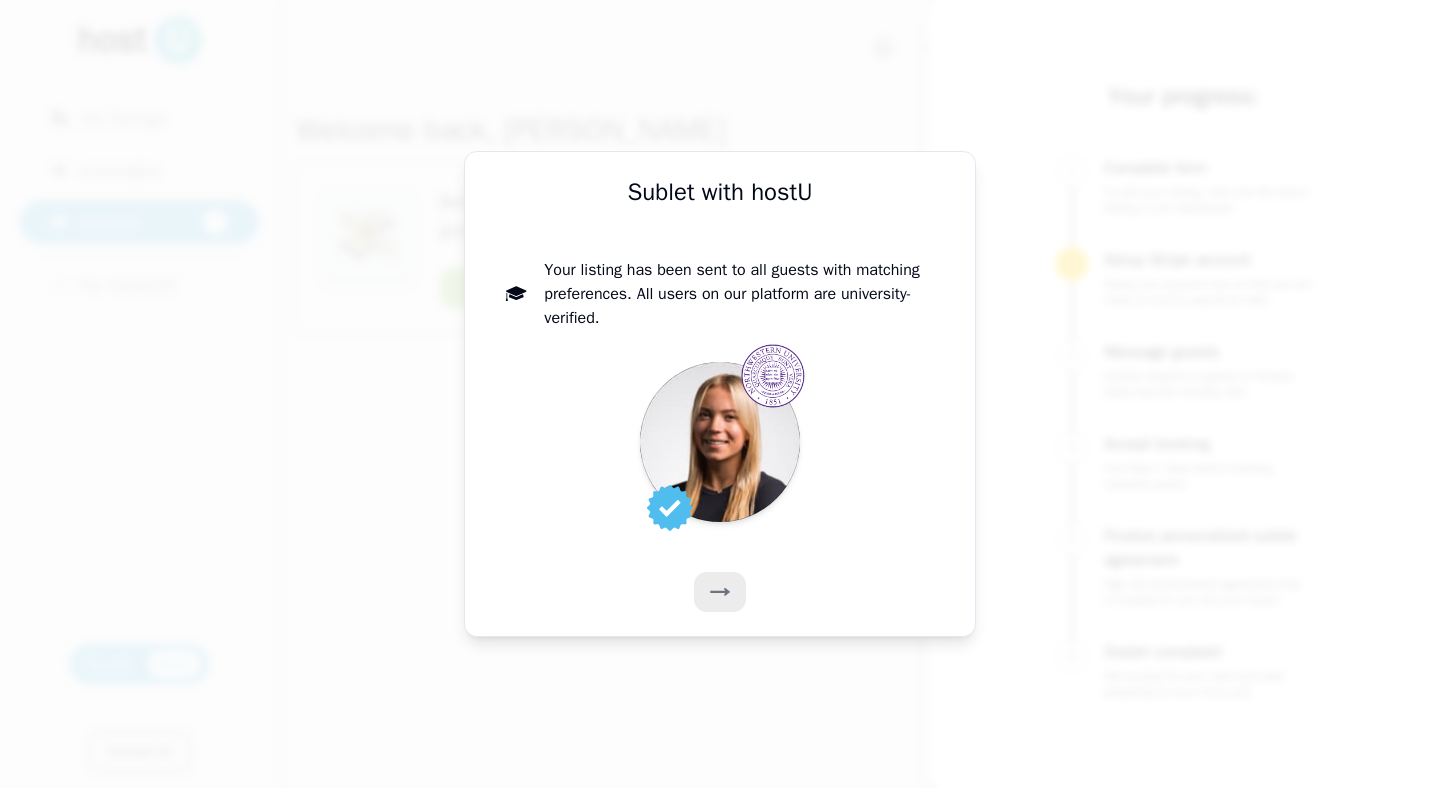 click on "Your listing has been sent to all guests with matching preferences. All users on our platform are university-verified." at bounding box center (720, 390) 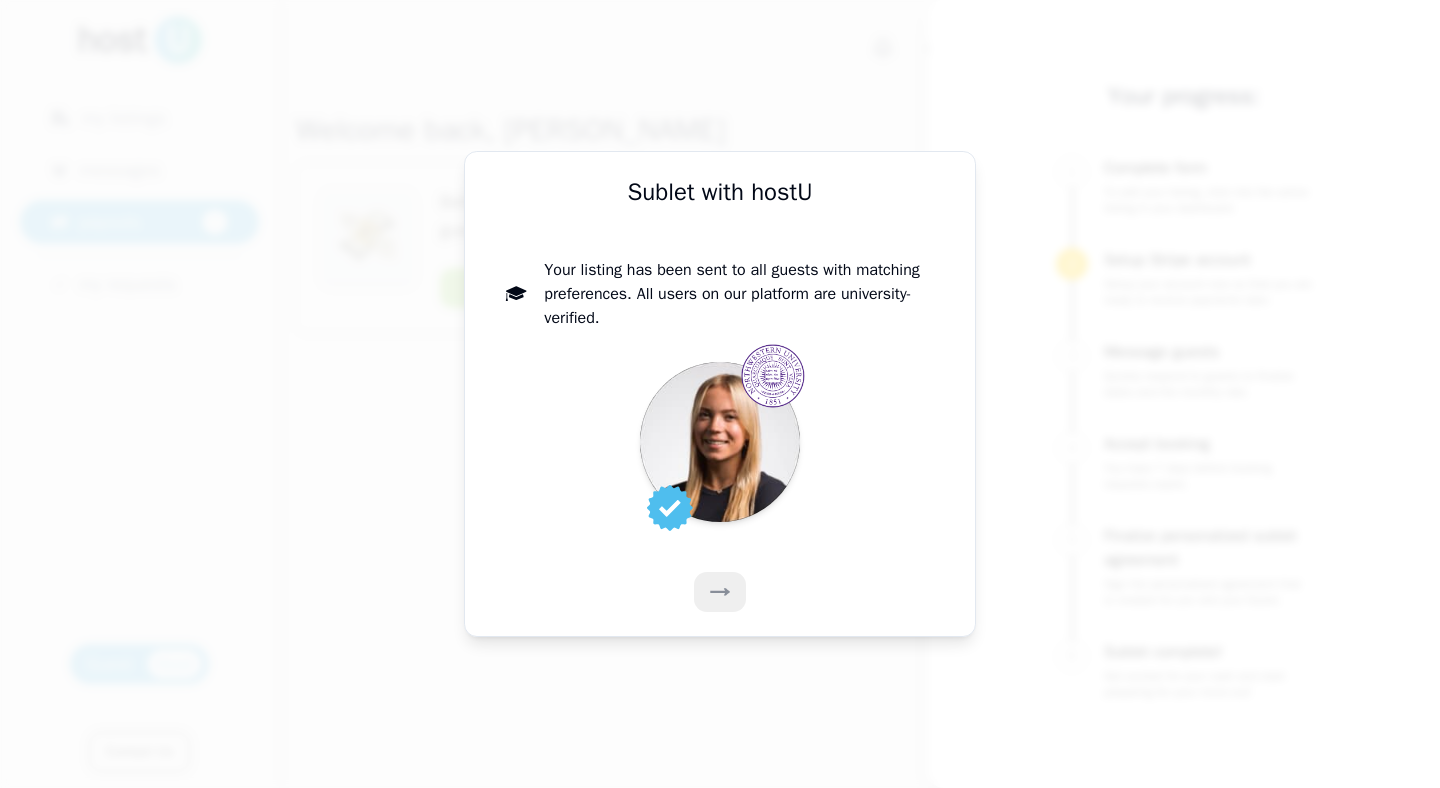 click 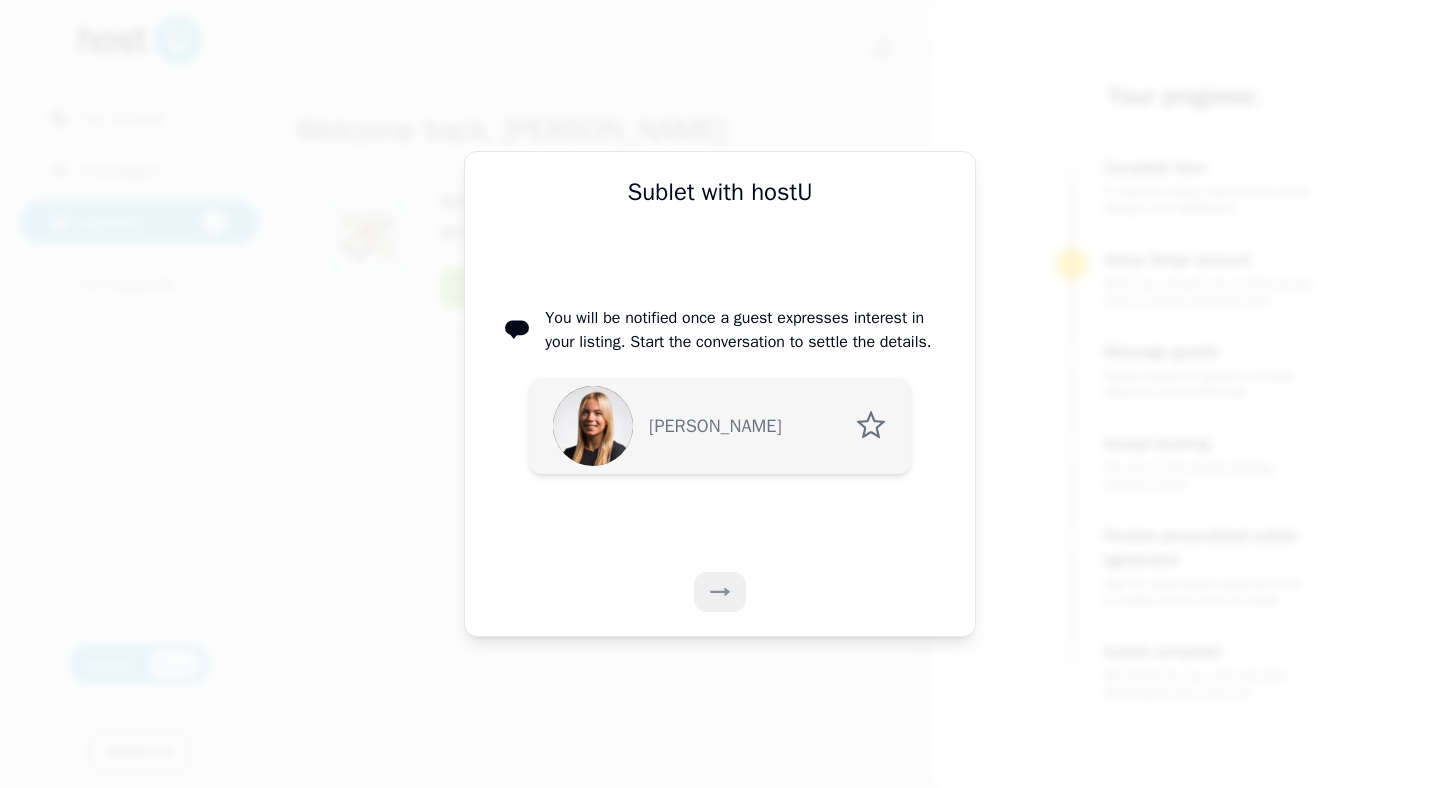 click 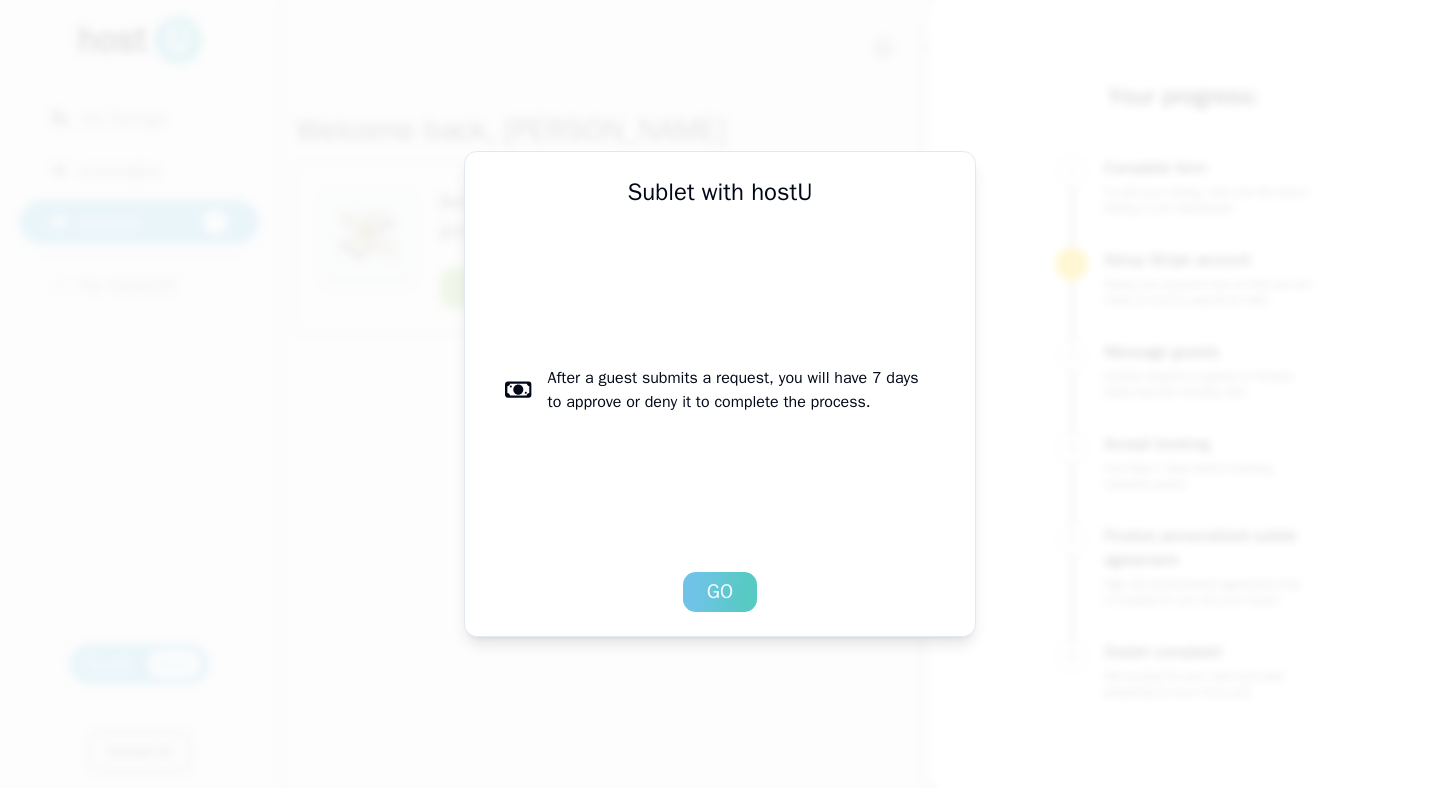 click on "Go" at bounding box center [720, 592] 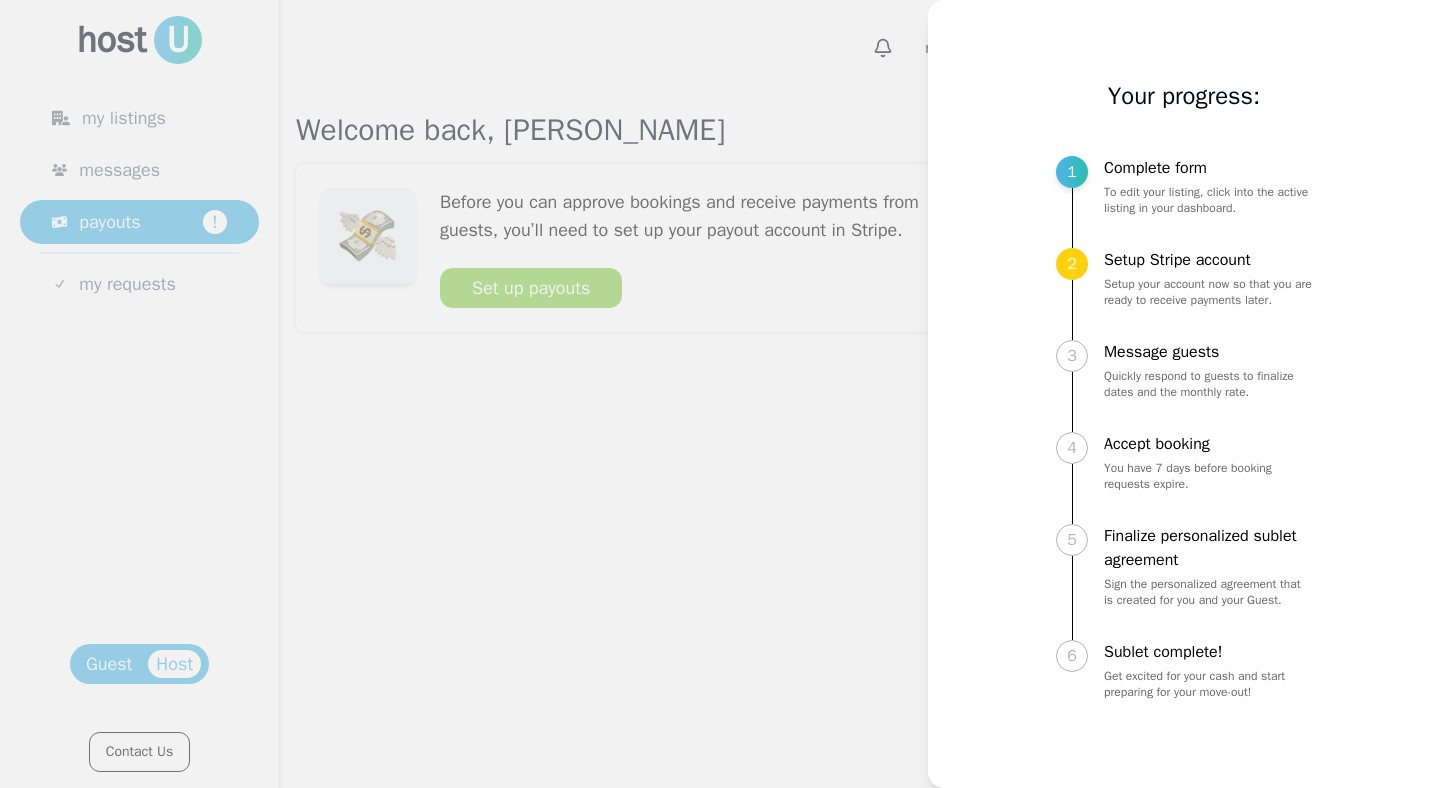 click at bounding box center [720, 394] 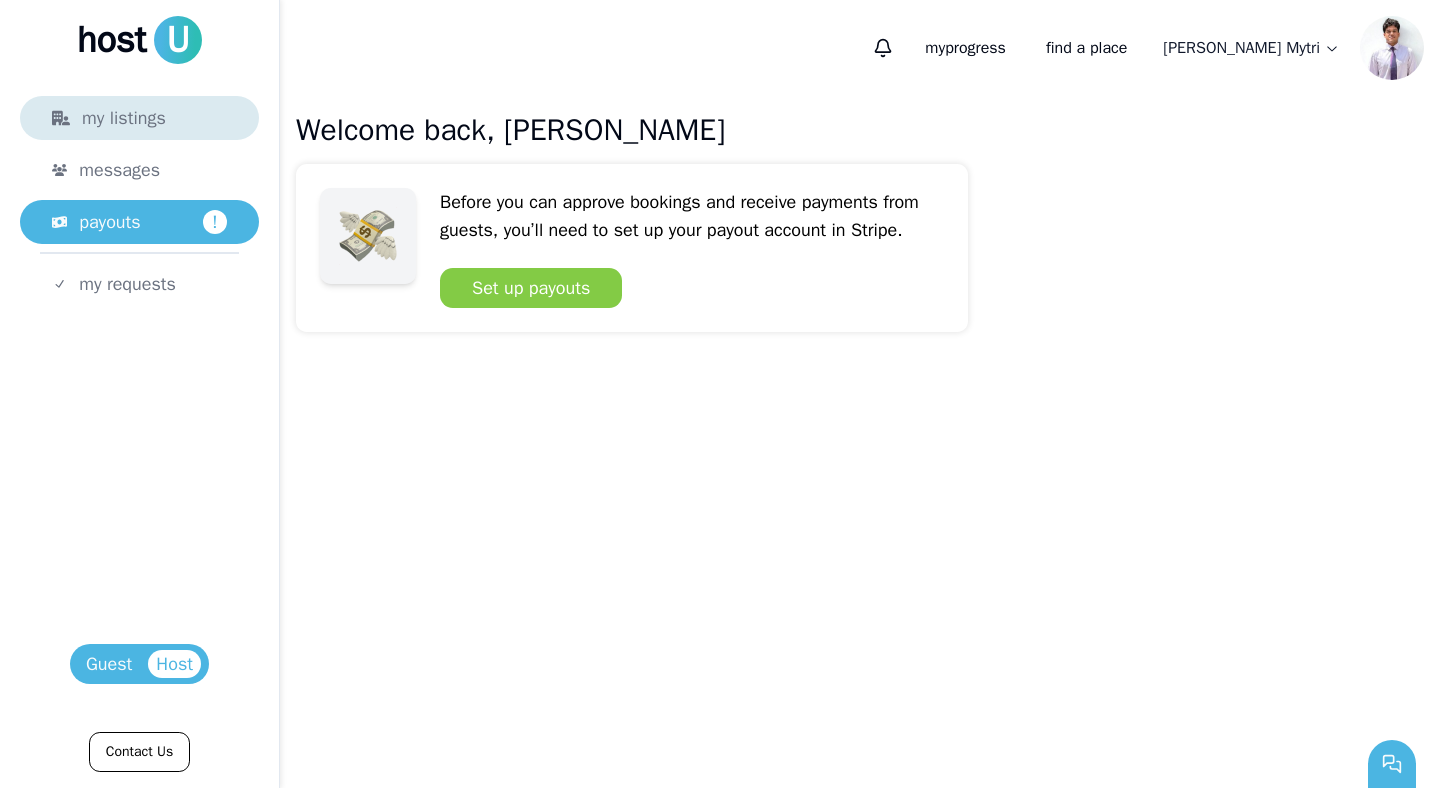 click on "my listings" at bounding box center (139, 118) 